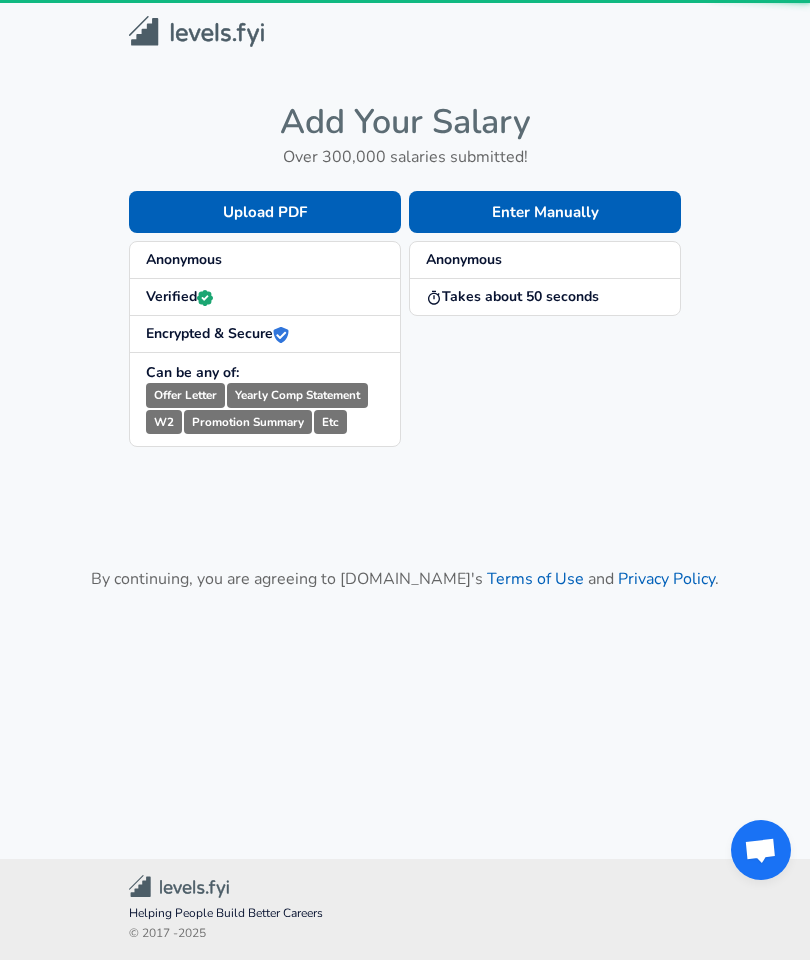 scroll, scrollTop: 0, scrollLeft: 0, axis: both 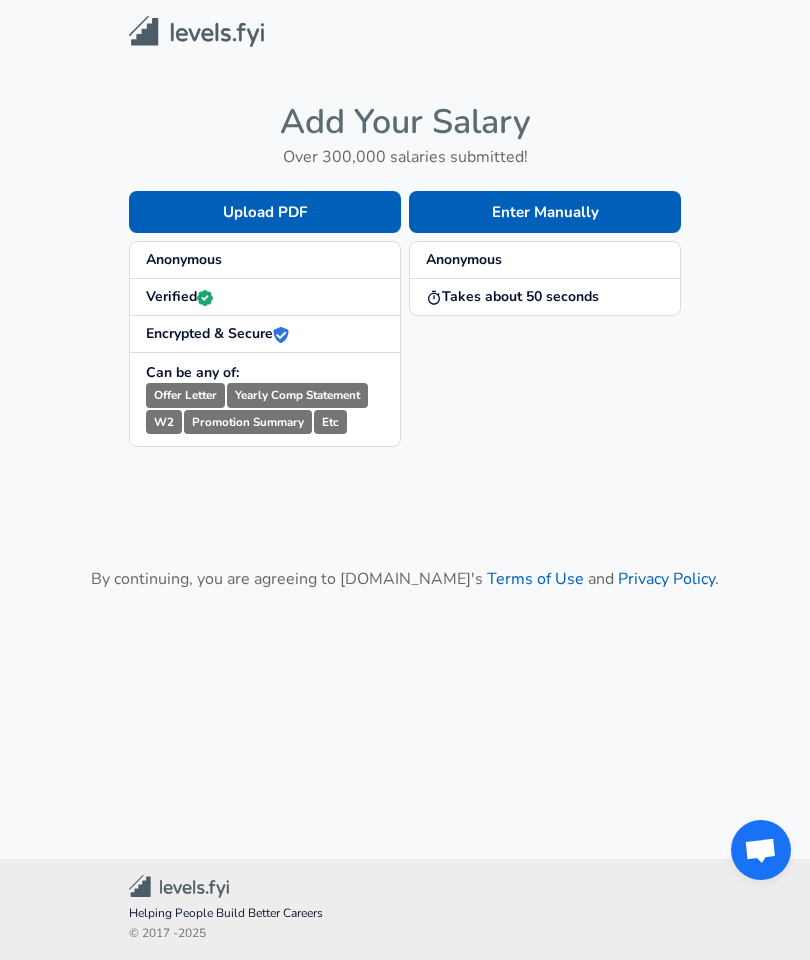 click on "Enter Manually" at bounding box center (545, 212) 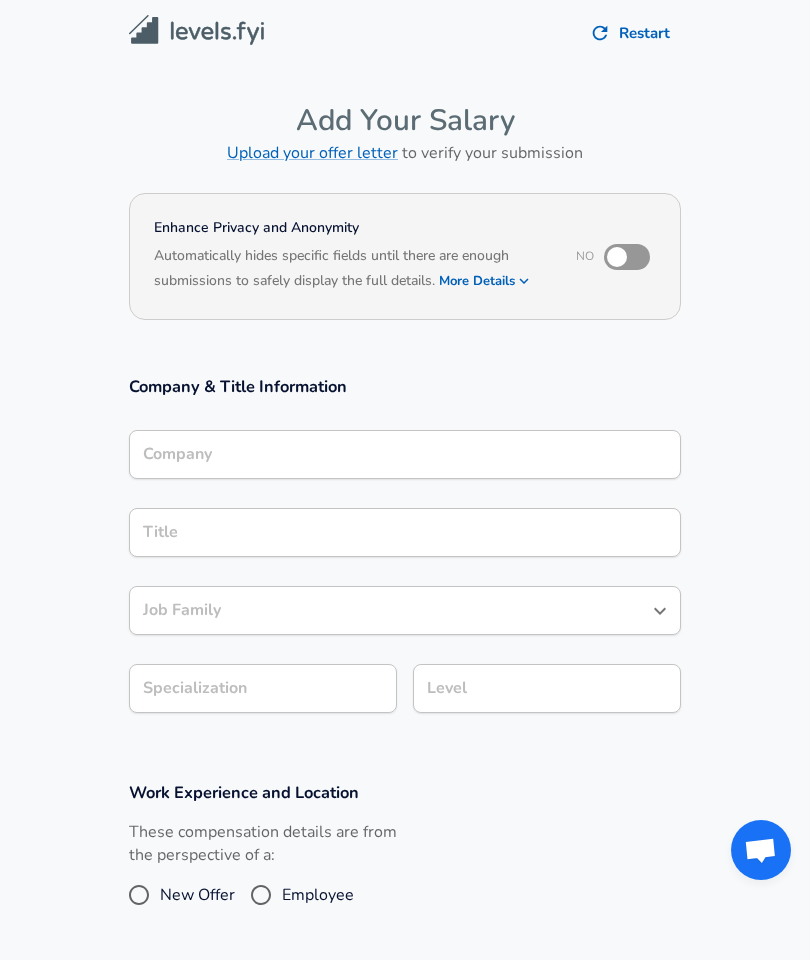 scroll, scrollTop: 0, scrollLeft: 0, axis: both 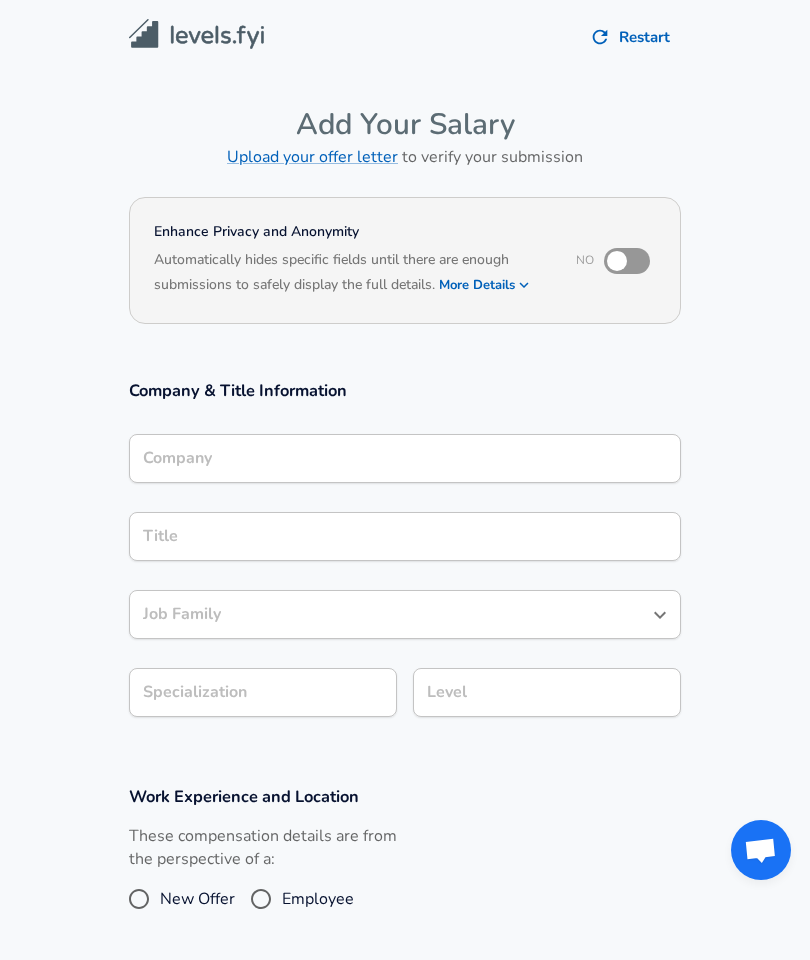 click on "Company" at bounding box center (405, 458) 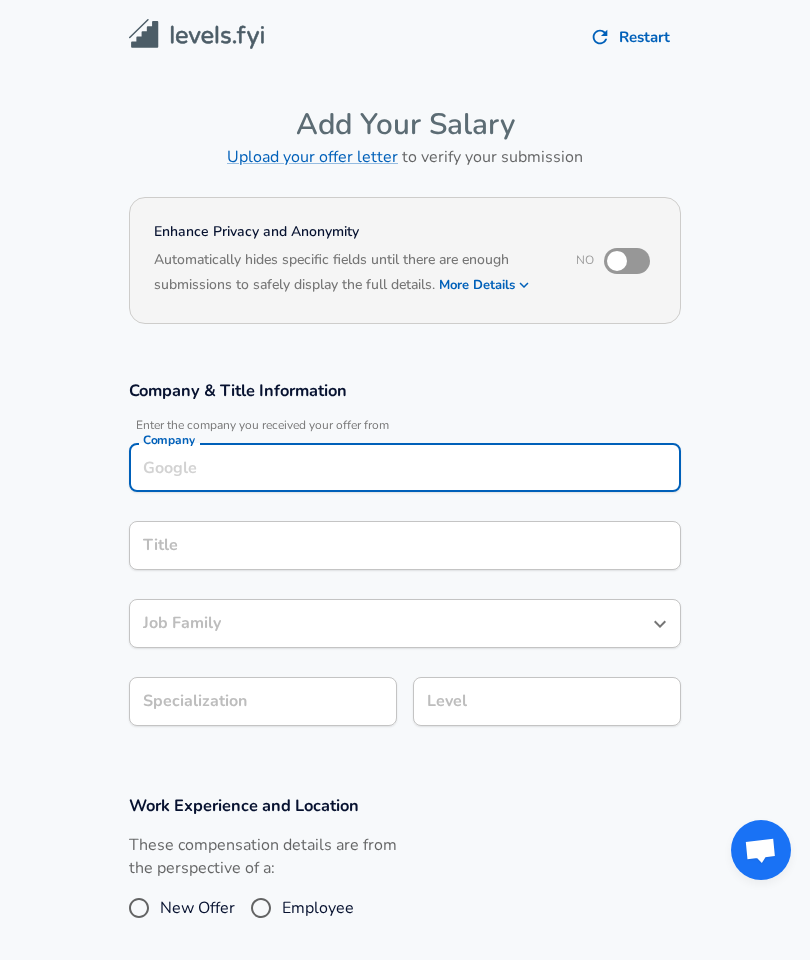 scroll, scrollTop: 0, scrollLeft: 0, axis: both 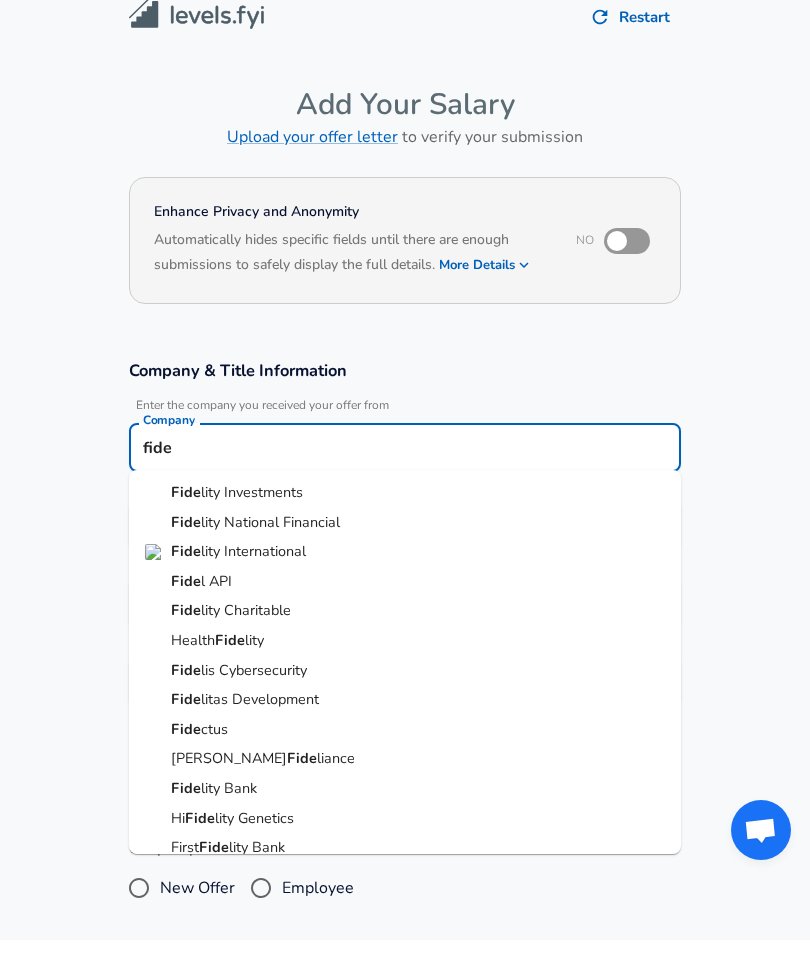 click on "Fide lity Investments" at bounding box center (405, 513) 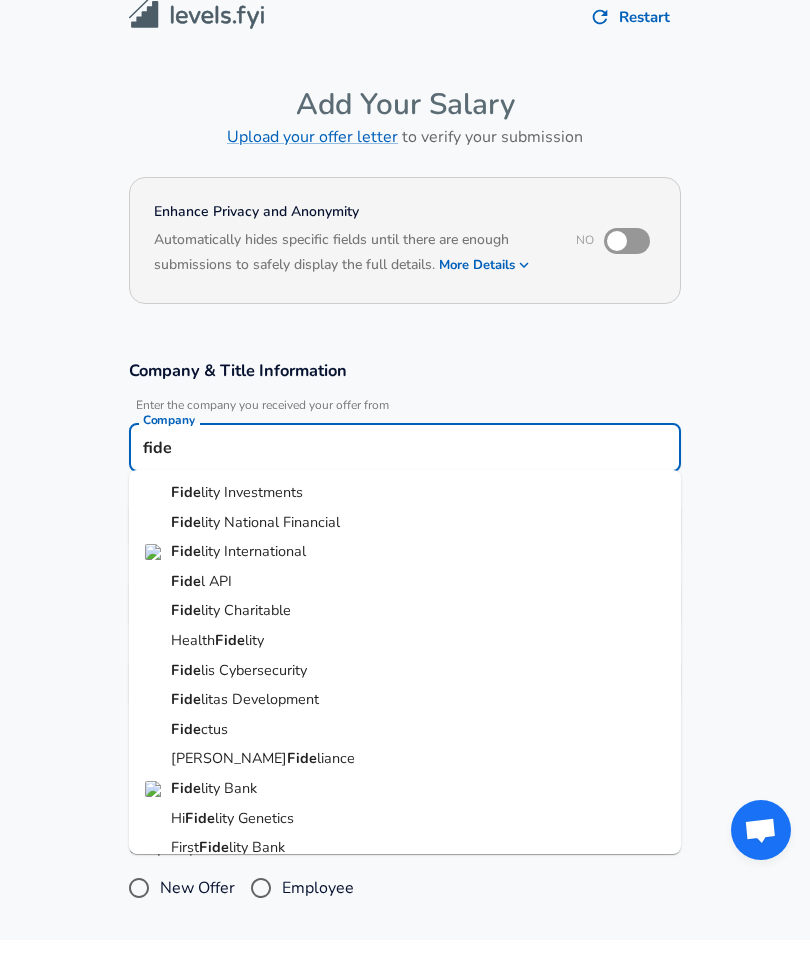 type on "Fidelity Investments" 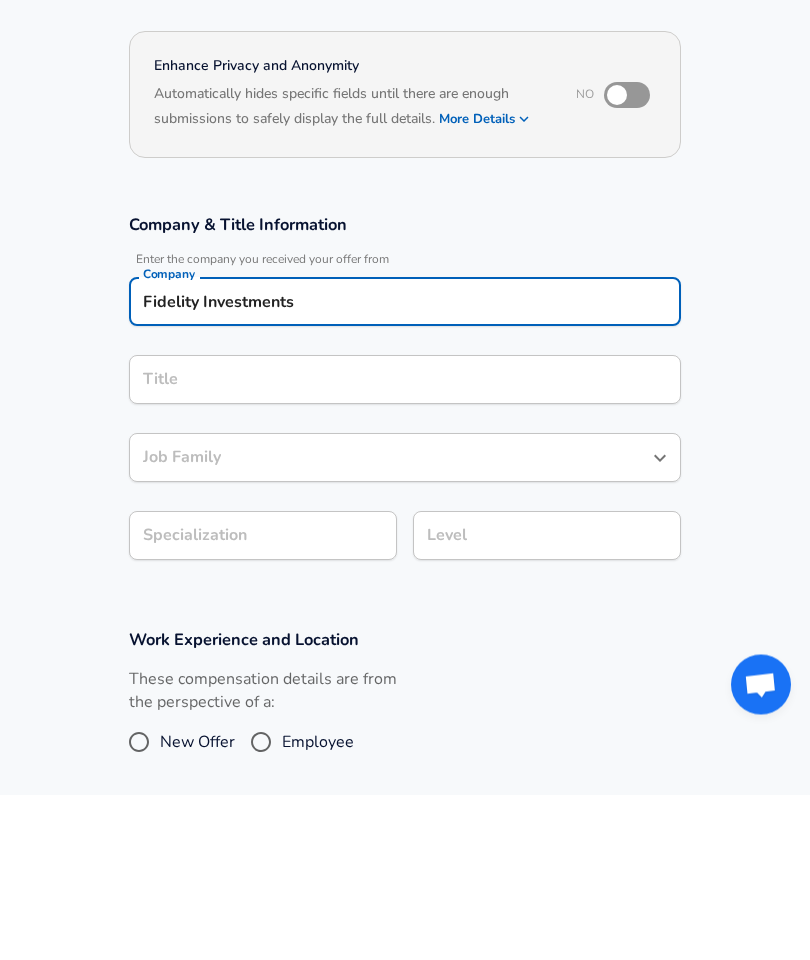 click on "Title Title" at bounding box center [405, 544] 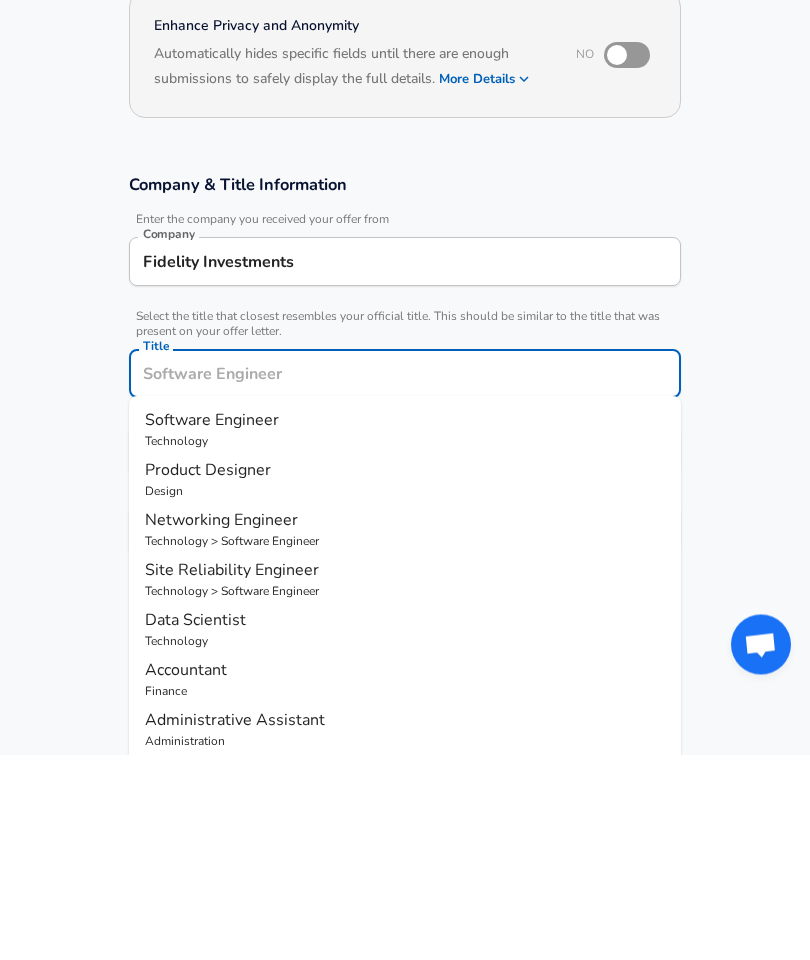 type on "v" 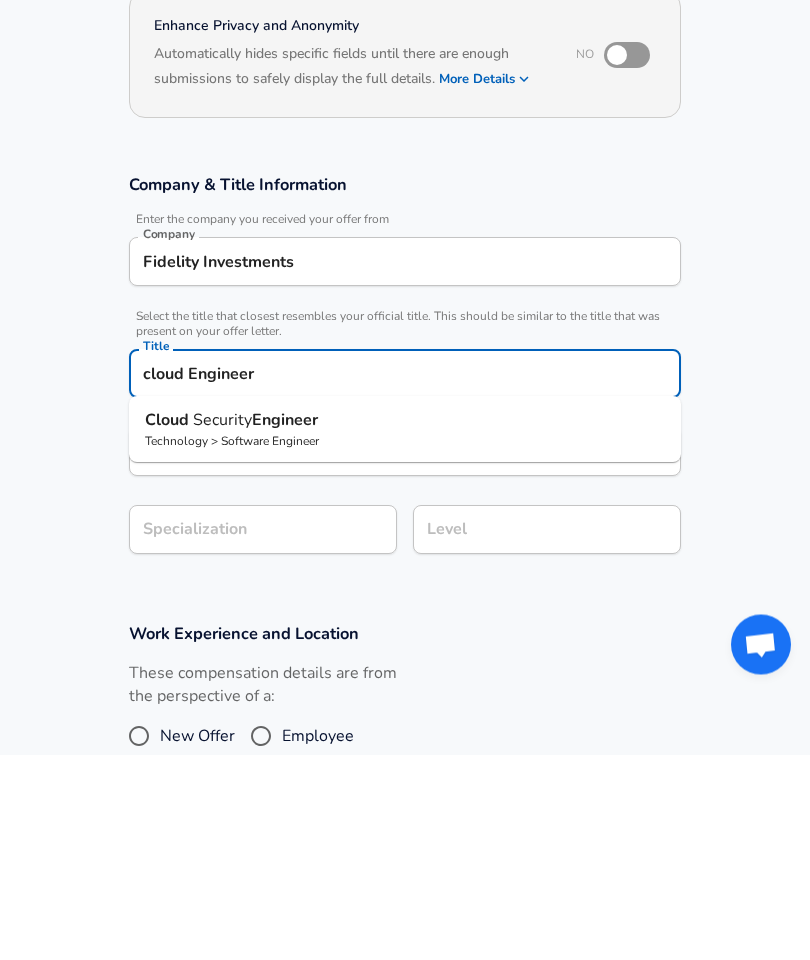 click on "cloud Engineer" at bounding box center (405, 579) 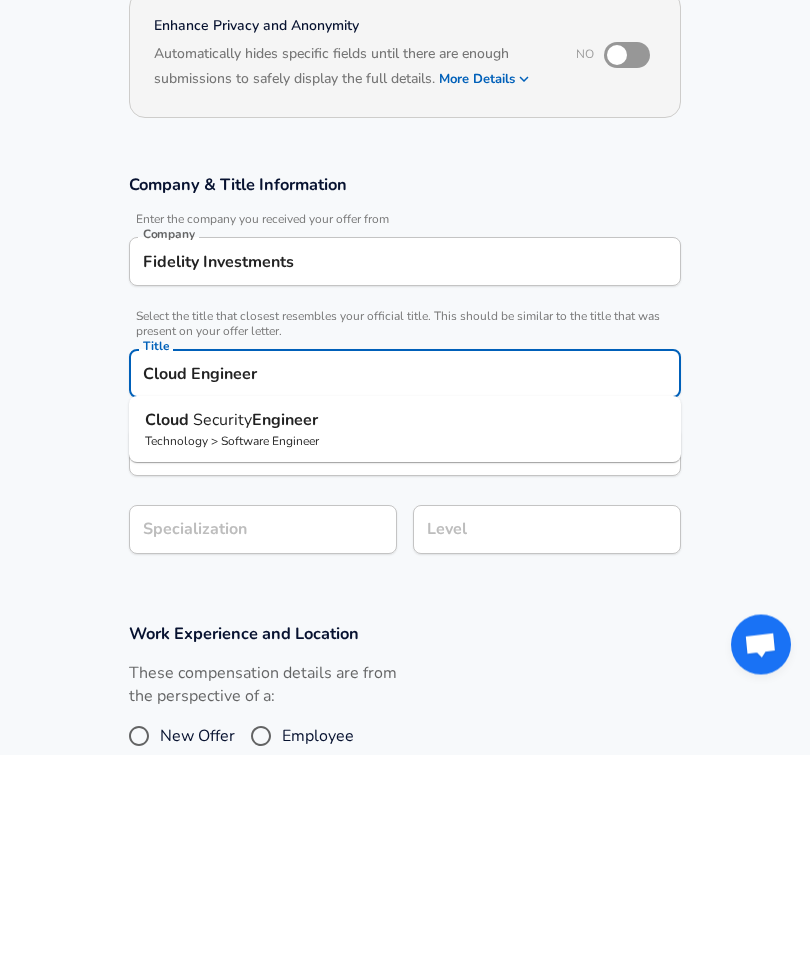 type on "Cloud Engineer" 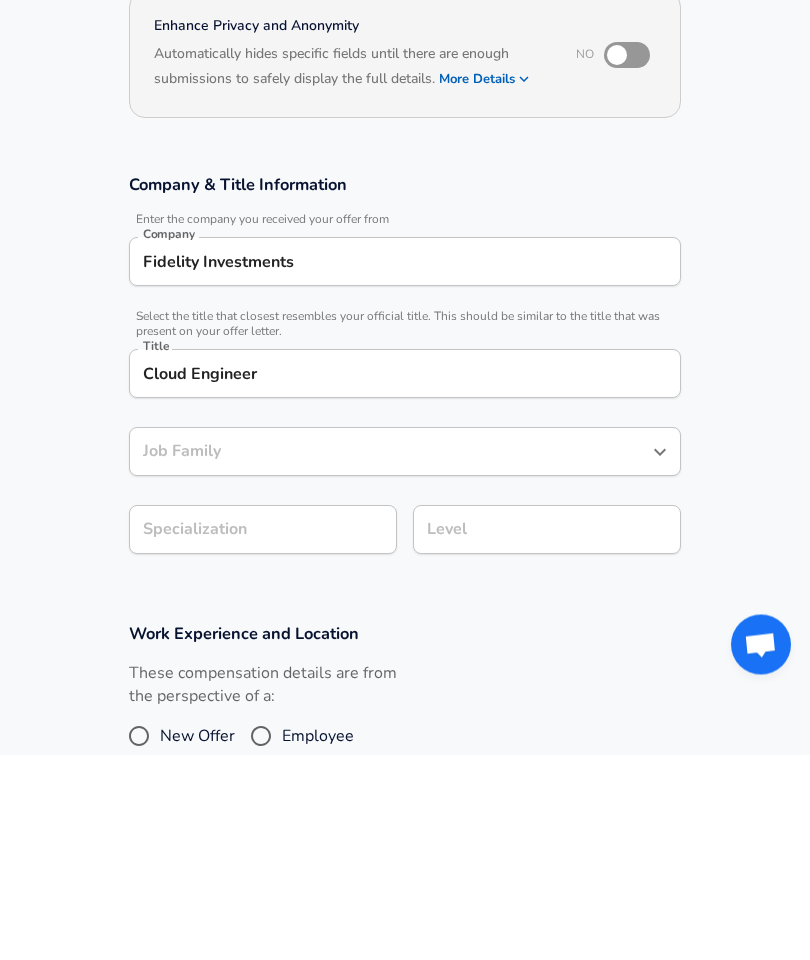 scroll, scrollTop: 206, scrollLeft: 0, axis: vertical 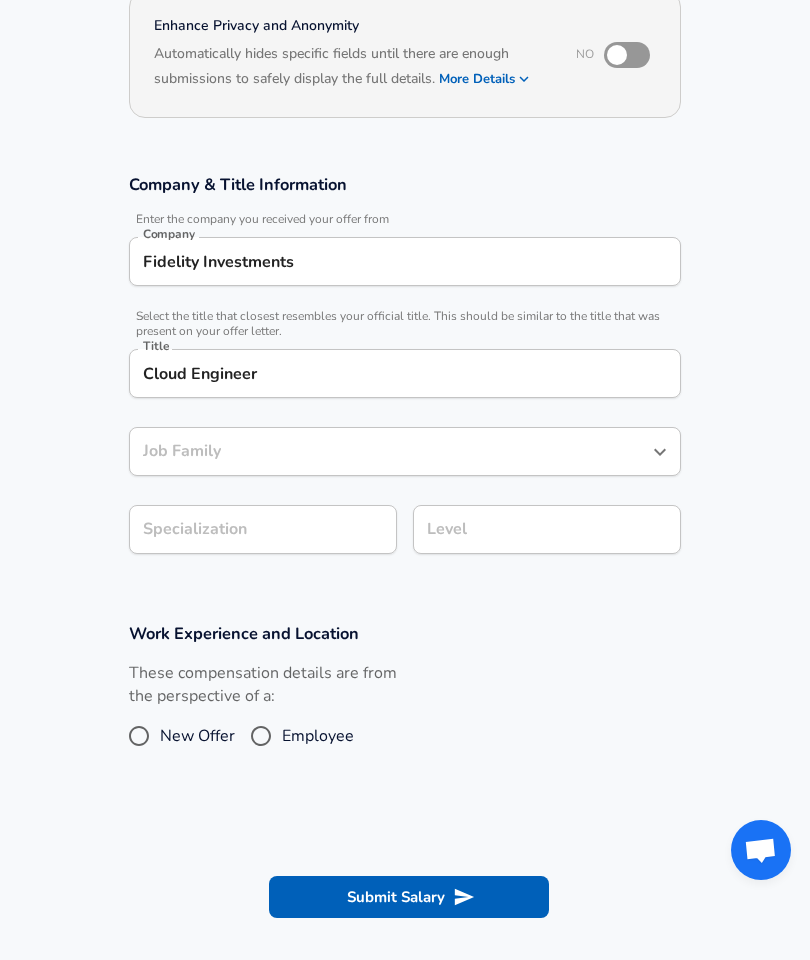 click on "Job Family Job Family" at bounding box center [405, 450] 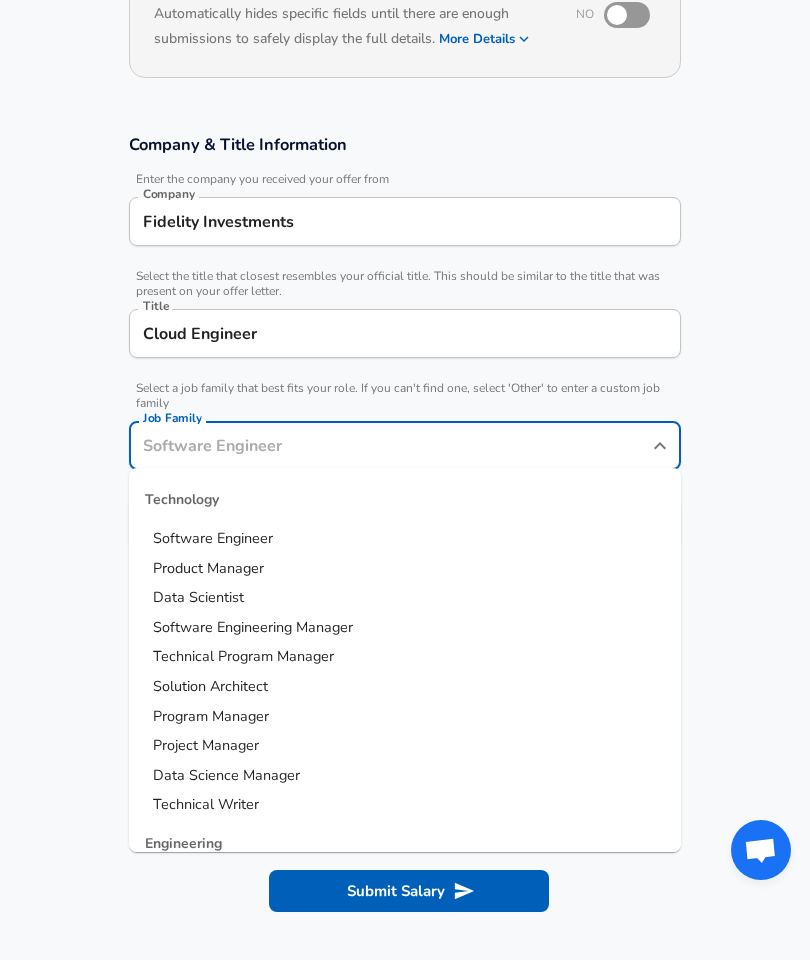scroll, scrollTop: 205, scrollLeft: 0, axis: vertical 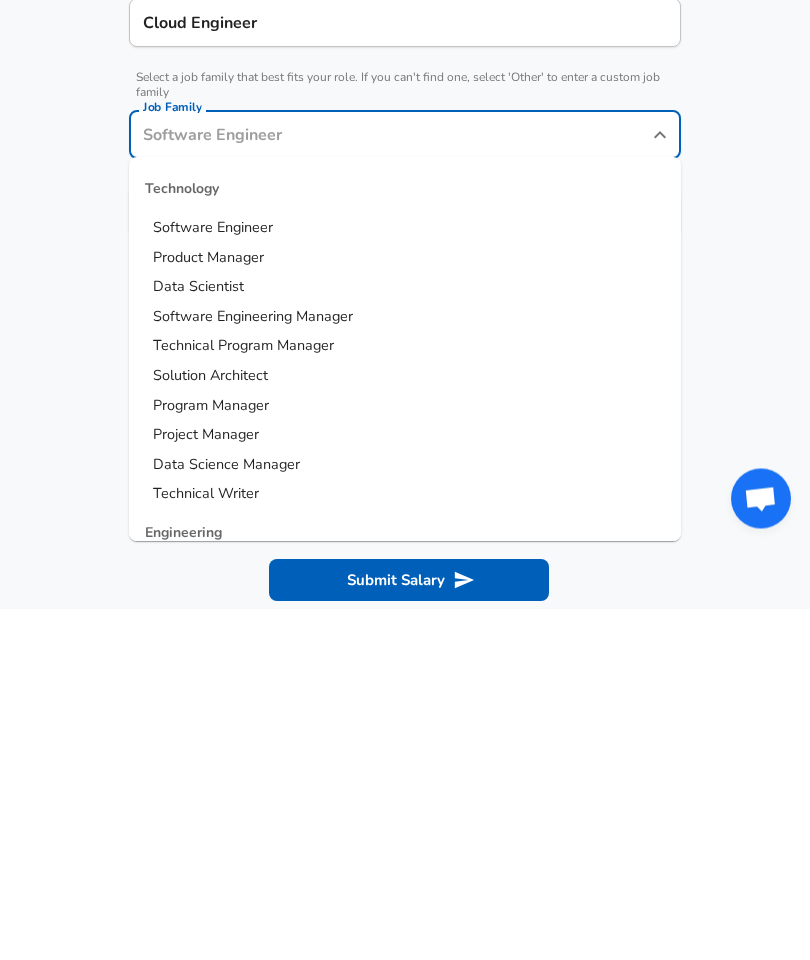 click on "Software Engineer" at bounding box center [213, 579] 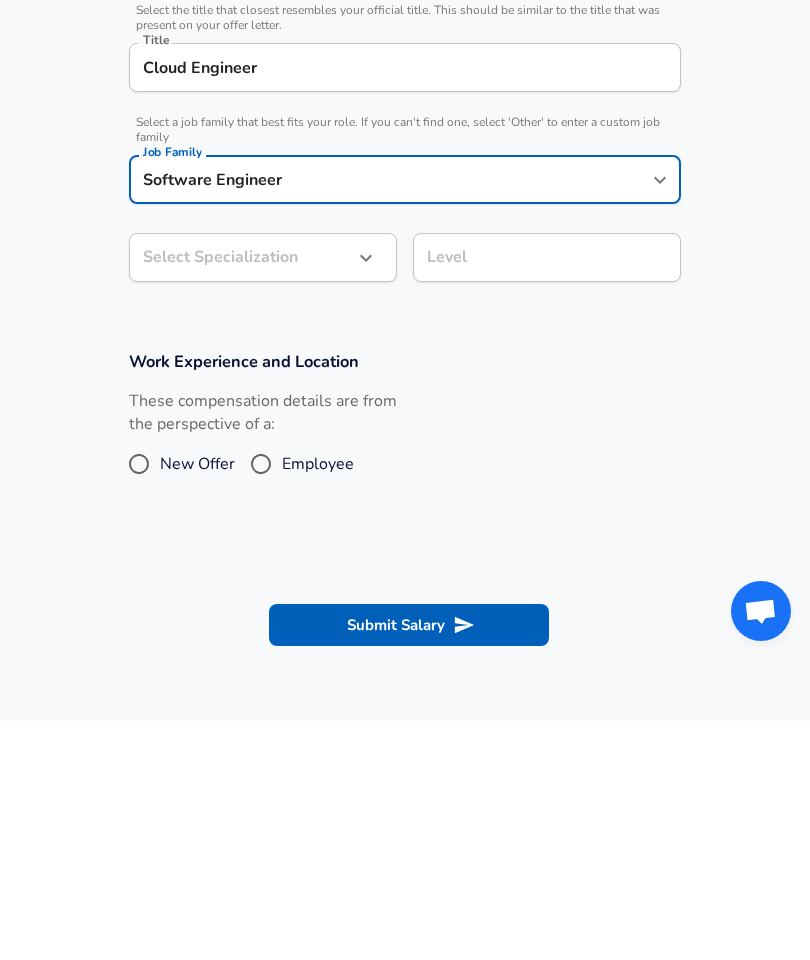 click on "Restart Add Your Salary Upload your offer letter   to verify your submission Enhance Privacy and Anonymity No Automatically hides specific fields until there are enough submissions to safely display the full details.   More Details Based on your submission and the data points that we have already collected, we will automatically hide and anonymize specific fields if there aren't enough data points to remain sufficiently anonymous. Company & Title Information   Enter the company you received your offer from Company Fidelity Investments Company   Select the title that closest resembles your official title. This should be similar to the title that was present on your offer letter. Title Cloud Engineer Title   Select a job family that best fits your role. If you can't find one, select 'Other' to enter a custom job family Job Family Software Engineer Job Family Select Specialization ​ Select Specialization Level Level Work Experience and Location These compensation details are from the perspective of a: Employee" at bounding box center [405, 207] 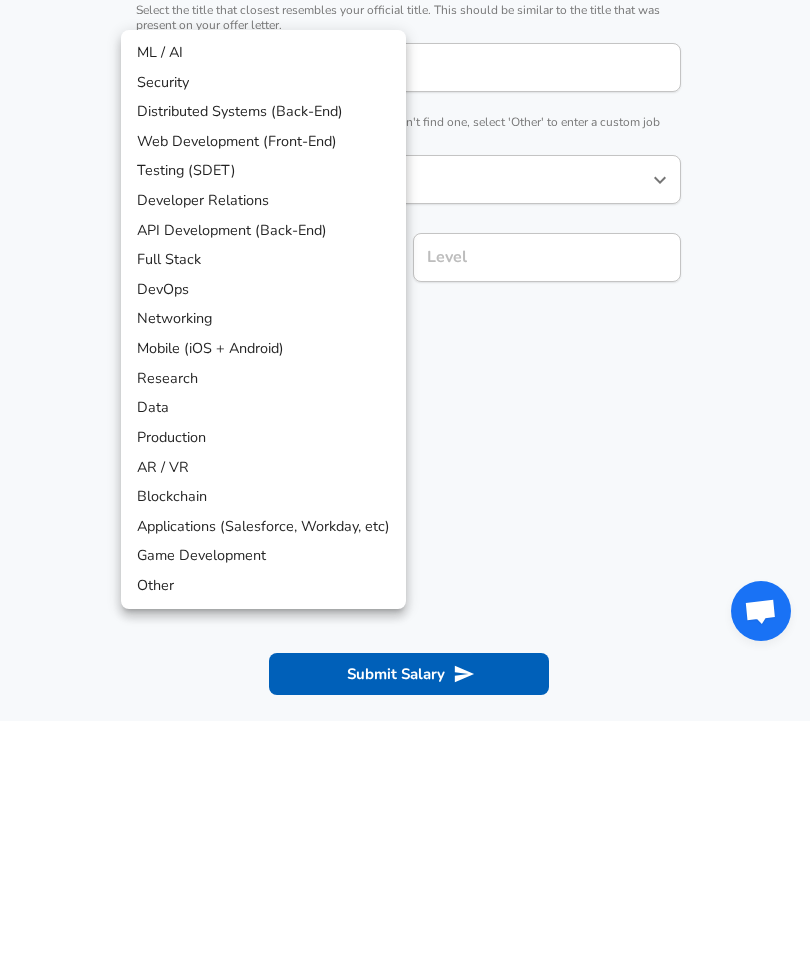 scroll, scrollTop: 572, scrollLeft: 0, axis: vertical 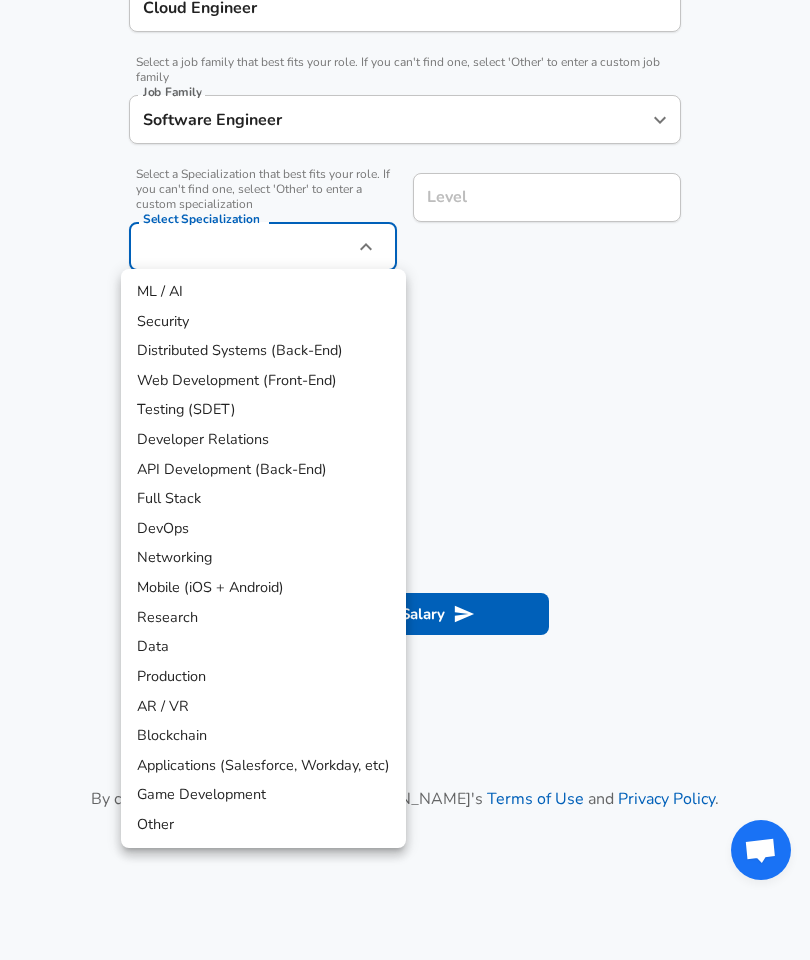 click on "DevOps" at bounding box center [263, 529] 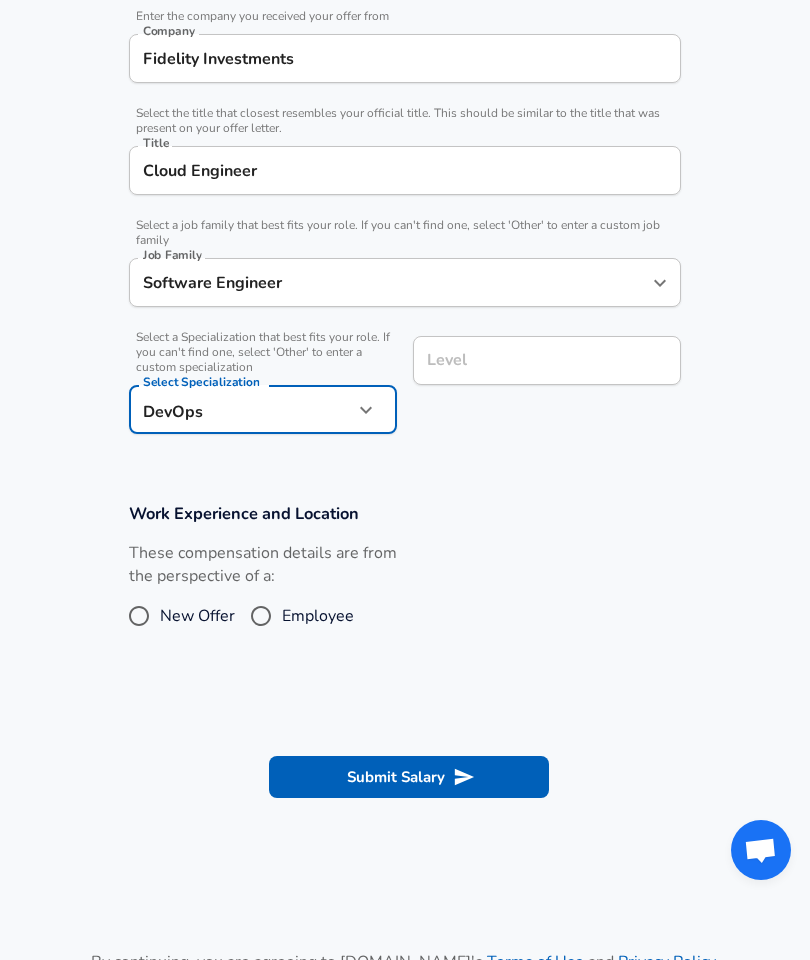 click on "Level Level" at bounding box center [539, 383] 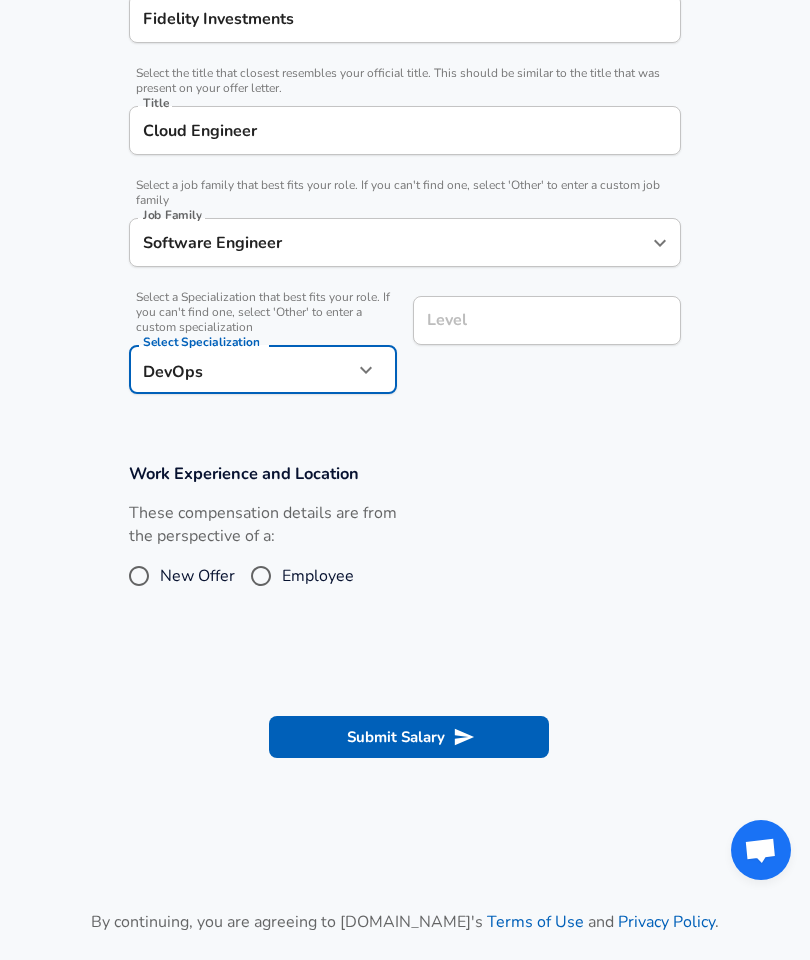 scroll, scrollTop: 409, scrollLeft: 0, axis: vertical 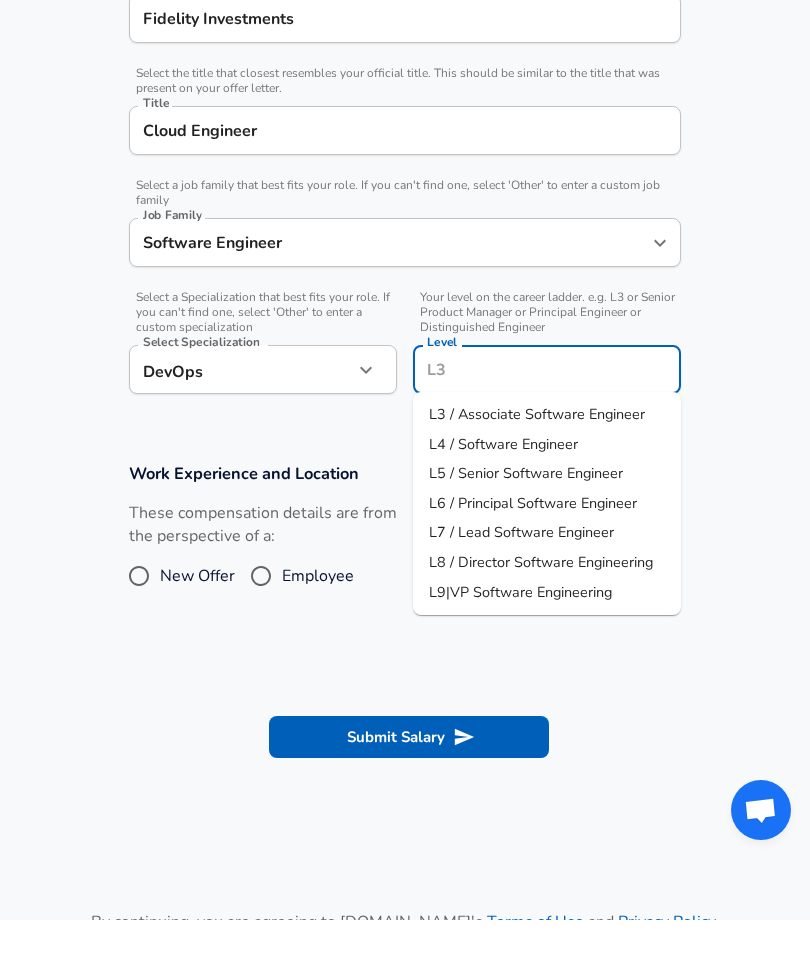 click on "L4 / Software Engineer" at bounding box center [503, 484] 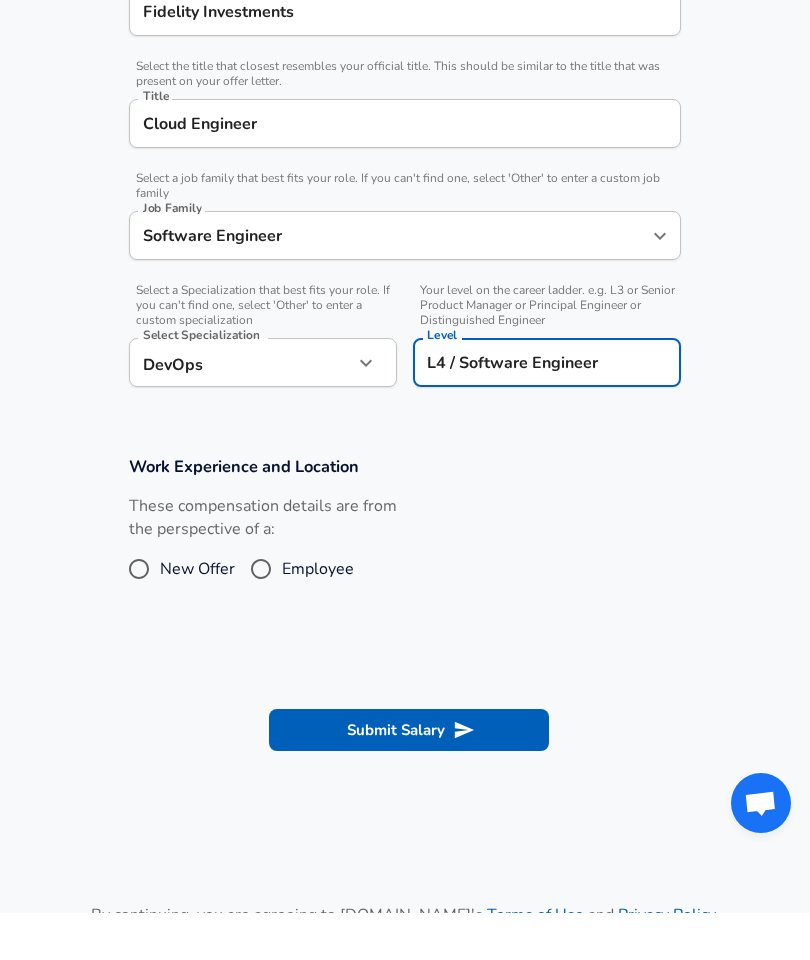 click on "Employee" at bounding box center [261, 616] 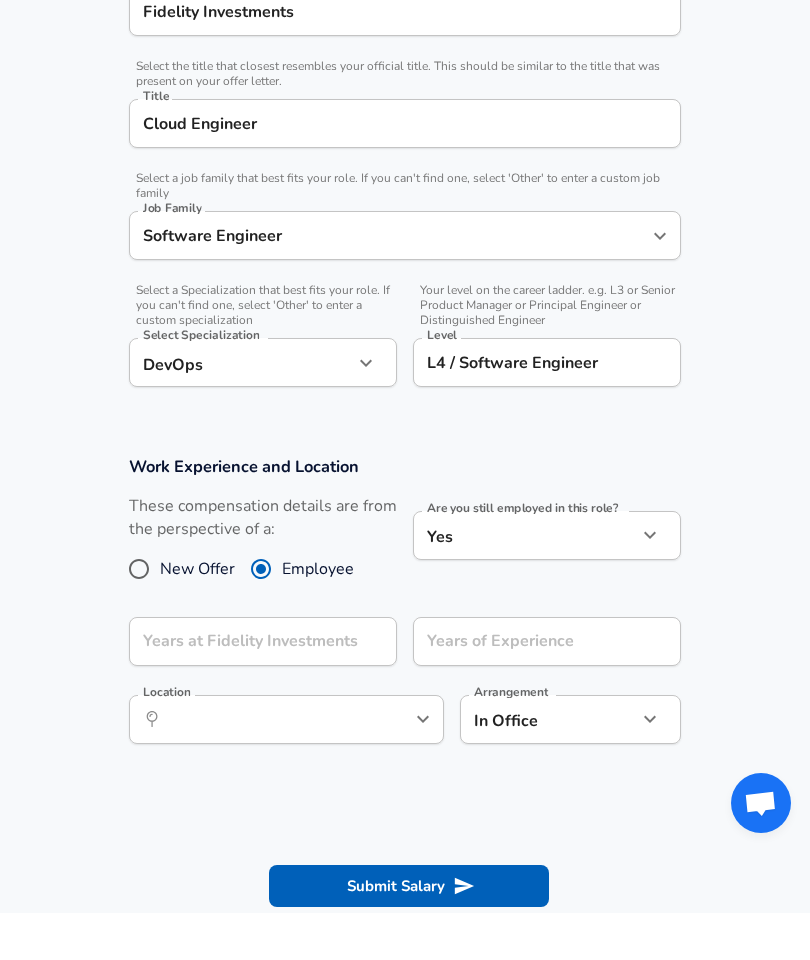 scroll, scrollTop: 456, scrollLeft: 0, axis: vertical 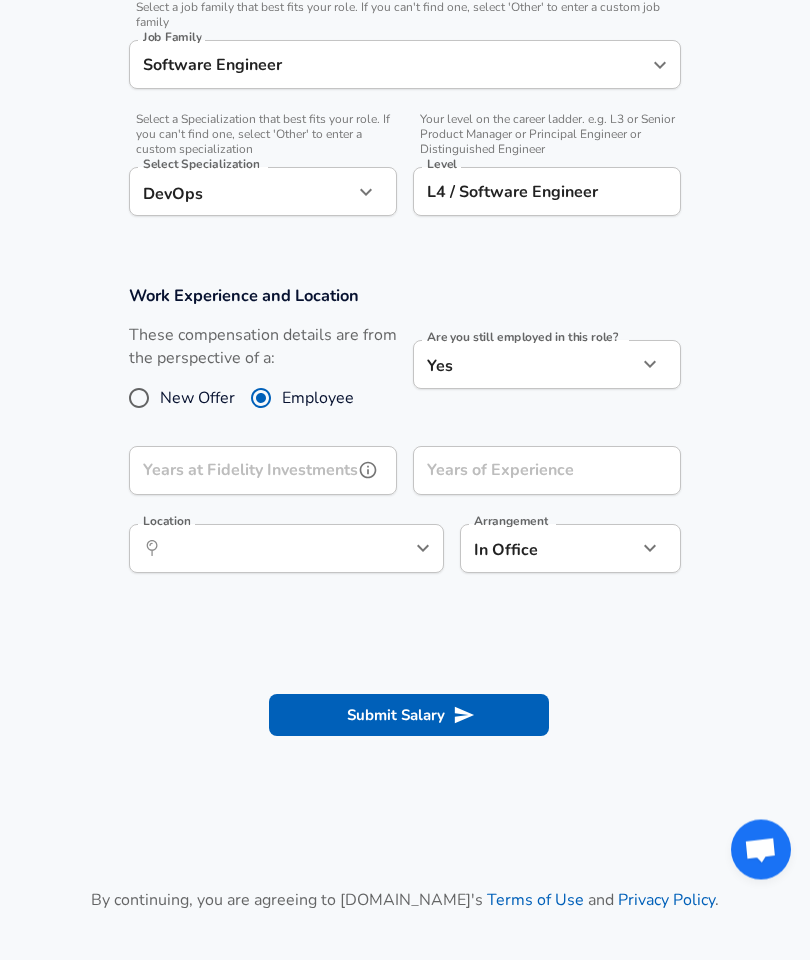 click at bounding box center [368, 471] 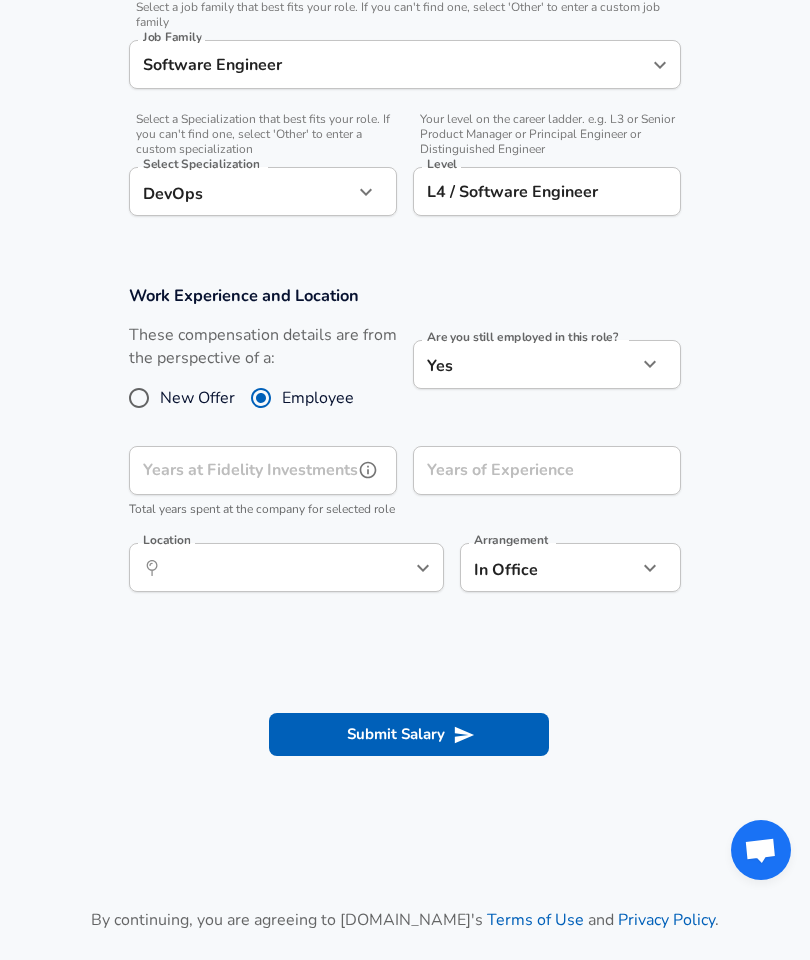 click on "Years at Fidelity Investments" at bounding box center [241, 470] 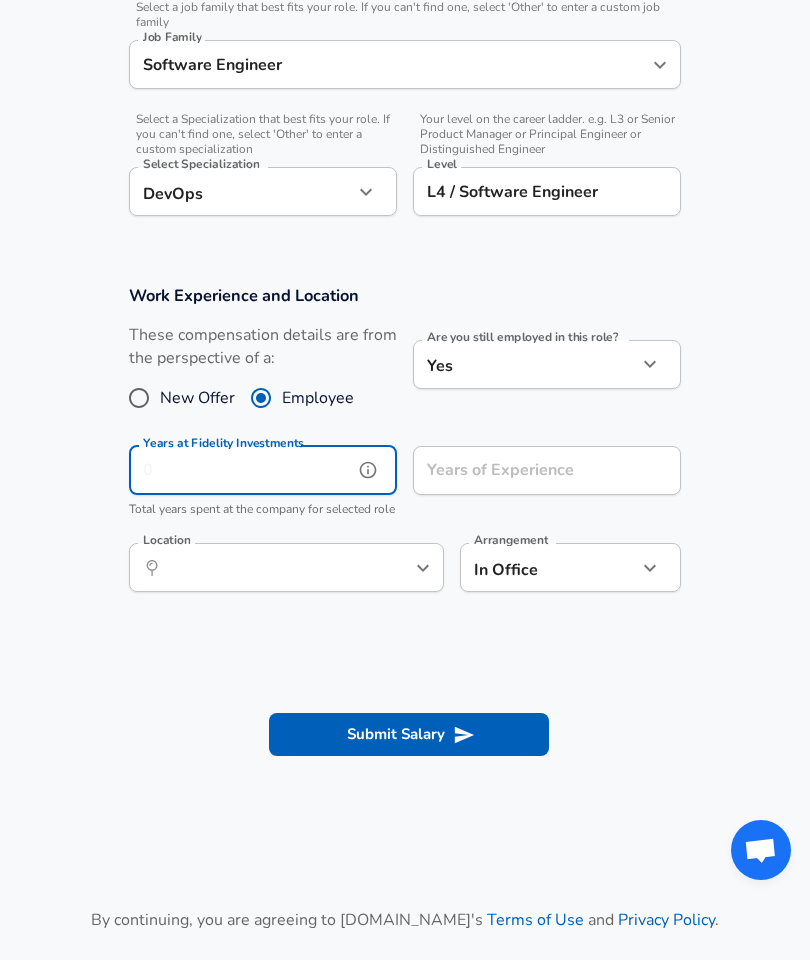 scroll, scrollTop: 626, scrollLeft: 0, axis: vertical 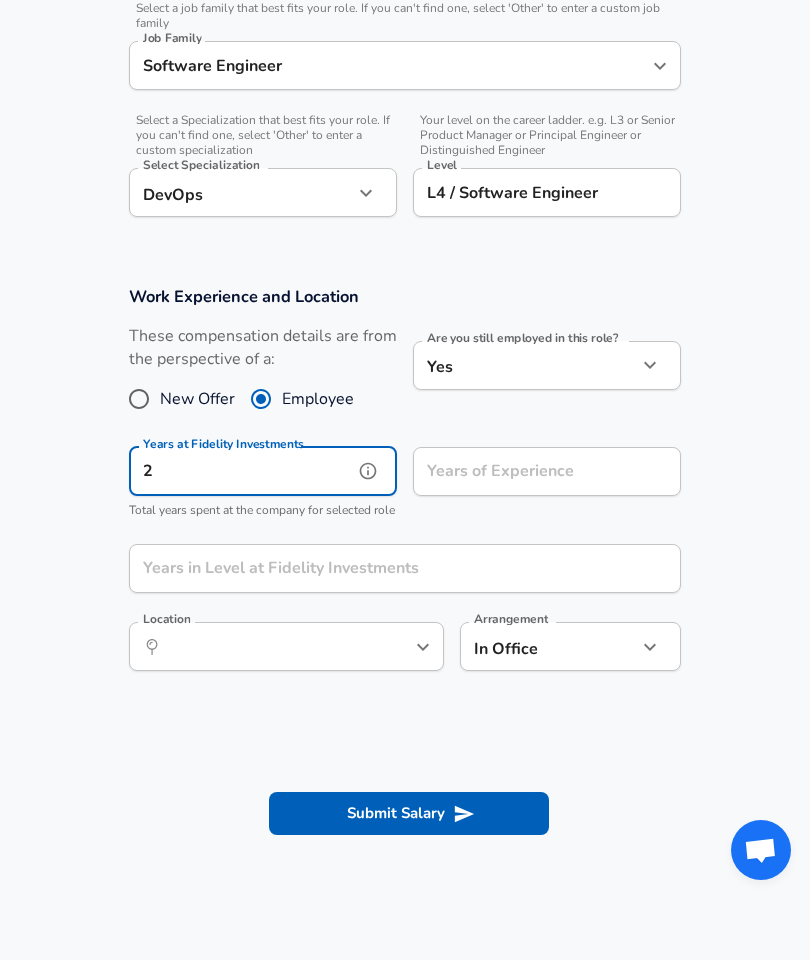 type on "2" 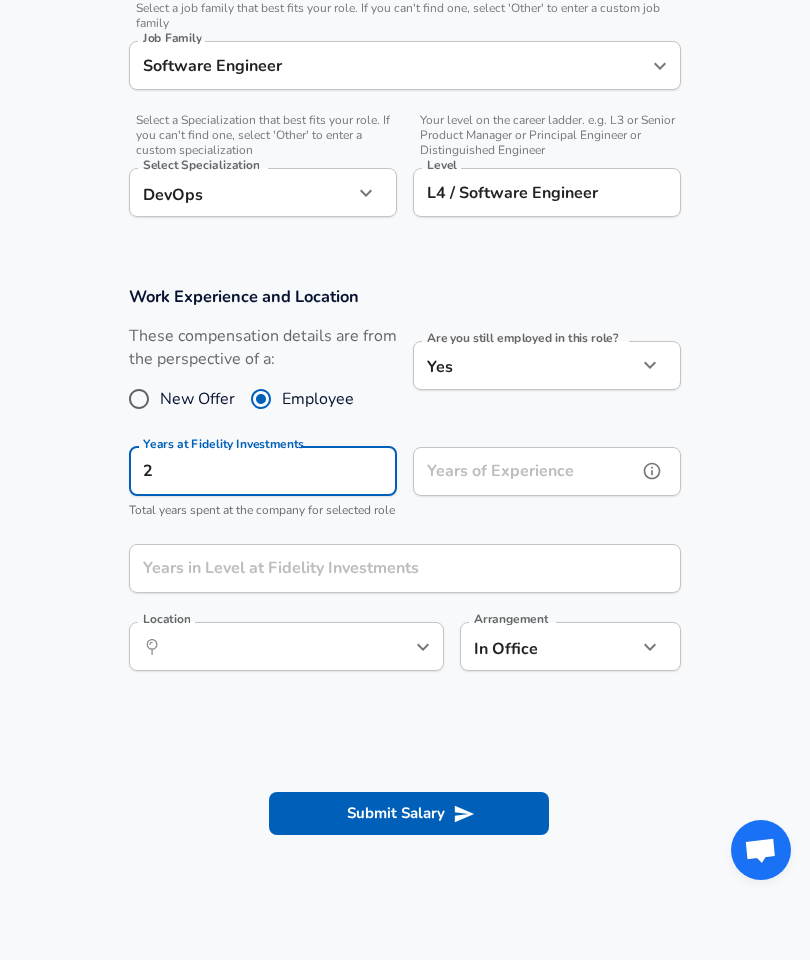 click on "Years of Experience" at bounding box center [525, 471] 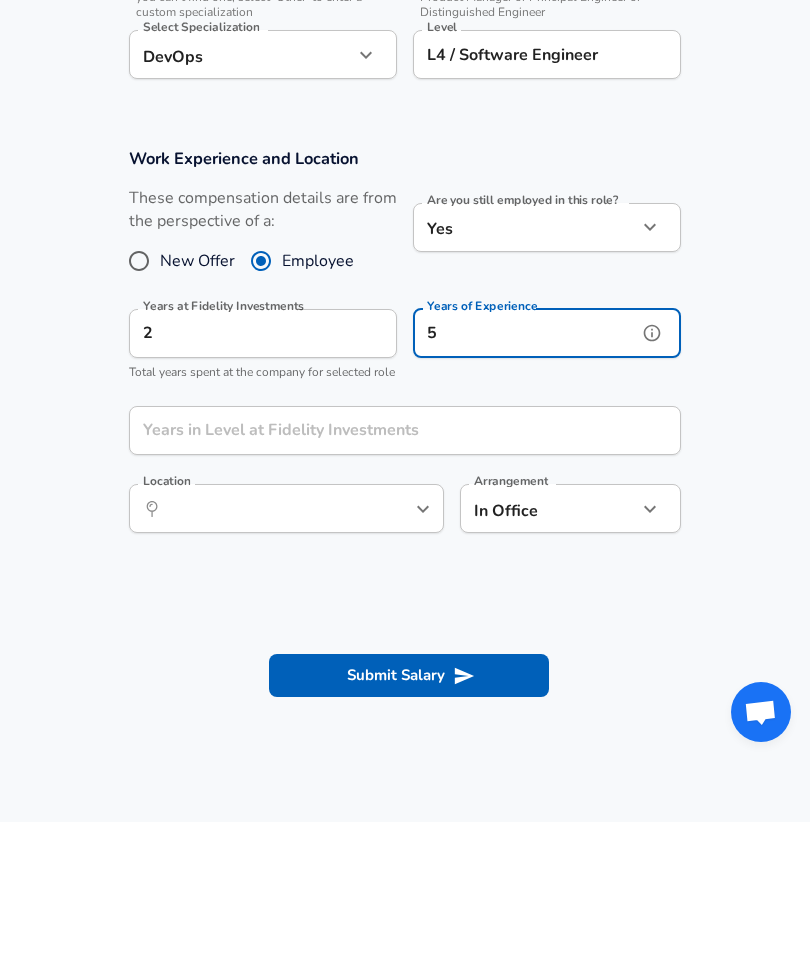 type on "5" 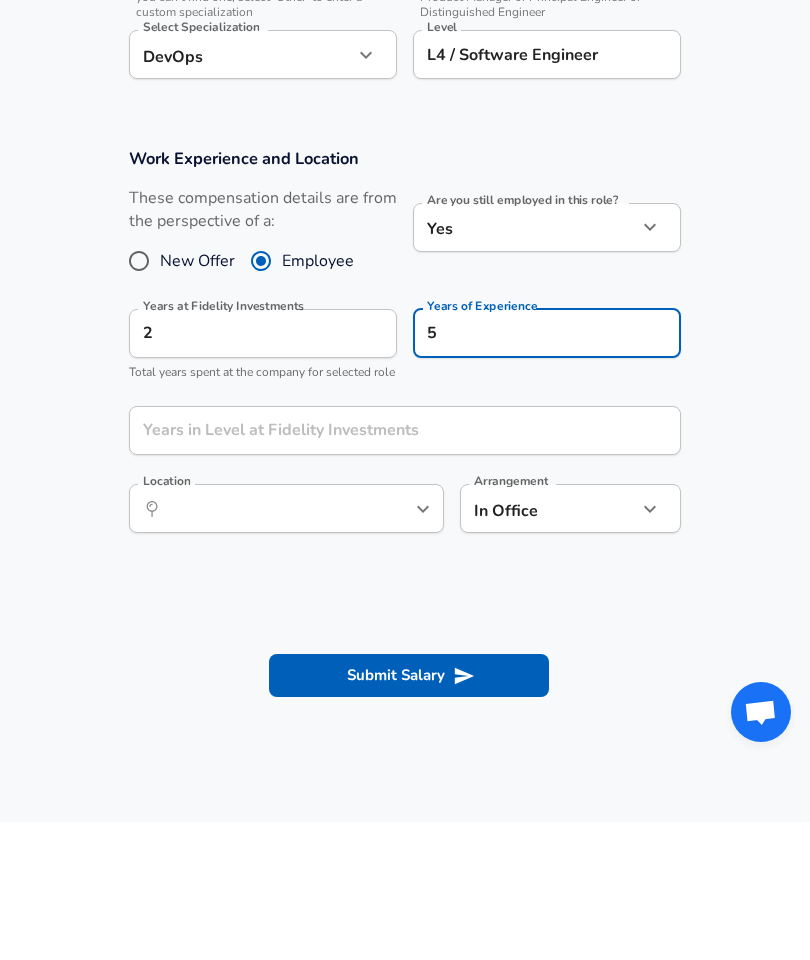 click on "Years in Level at Fidelity Investments" at bounding box center [383, 568] 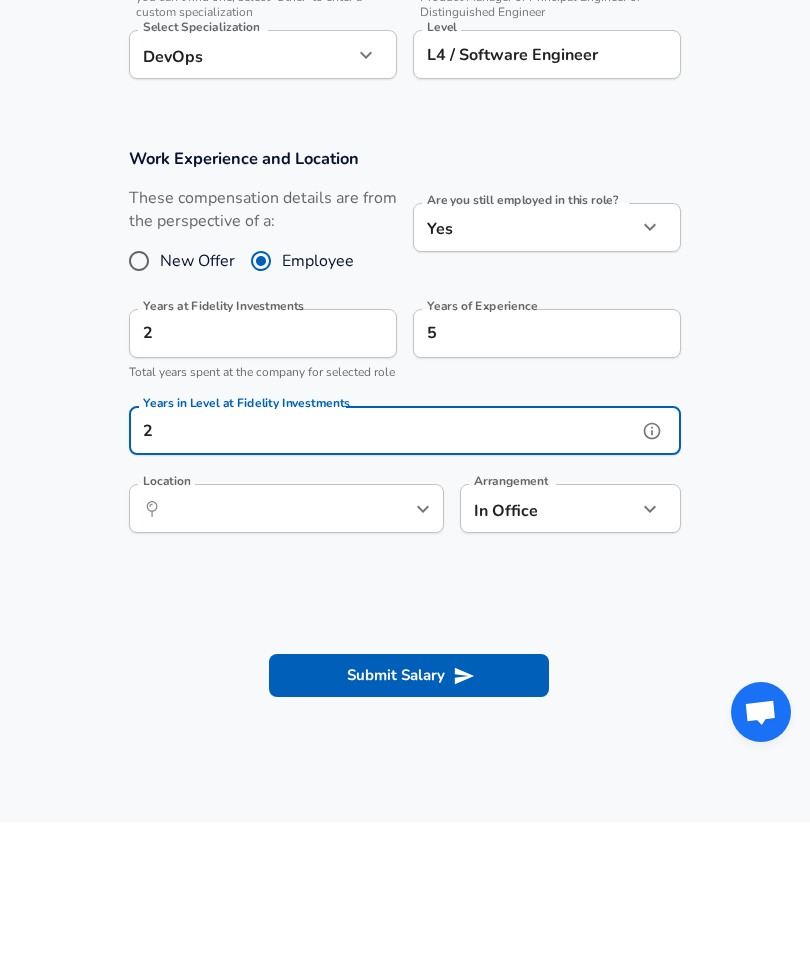 type on "2" 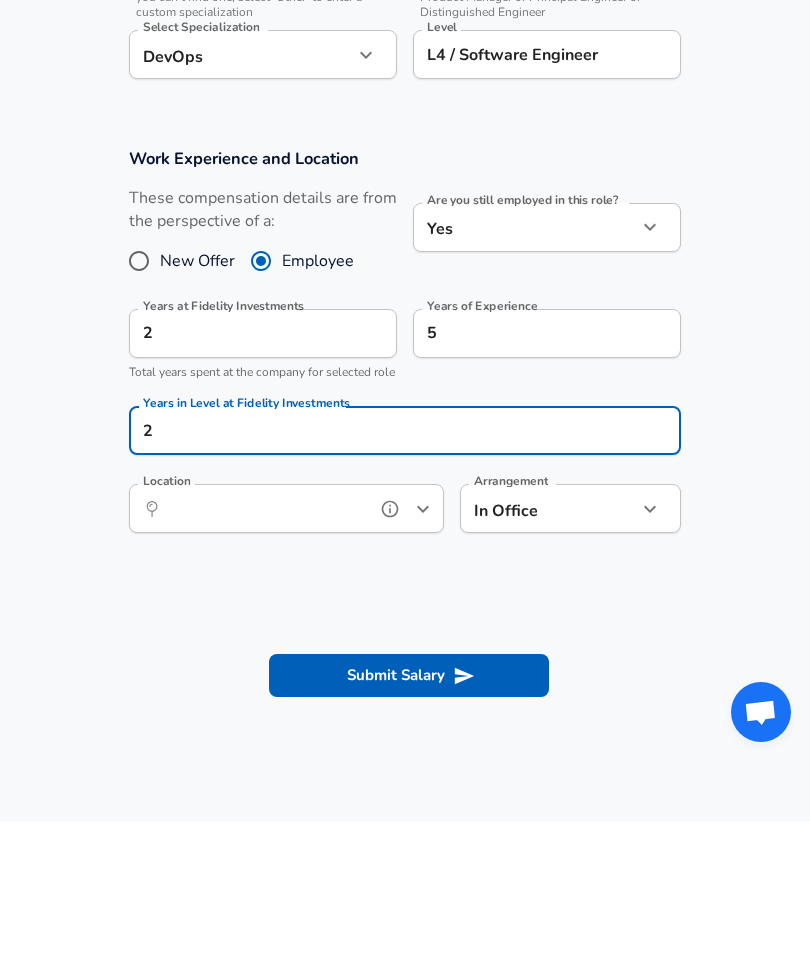 click on "Location" at bounding box center (264, 646) 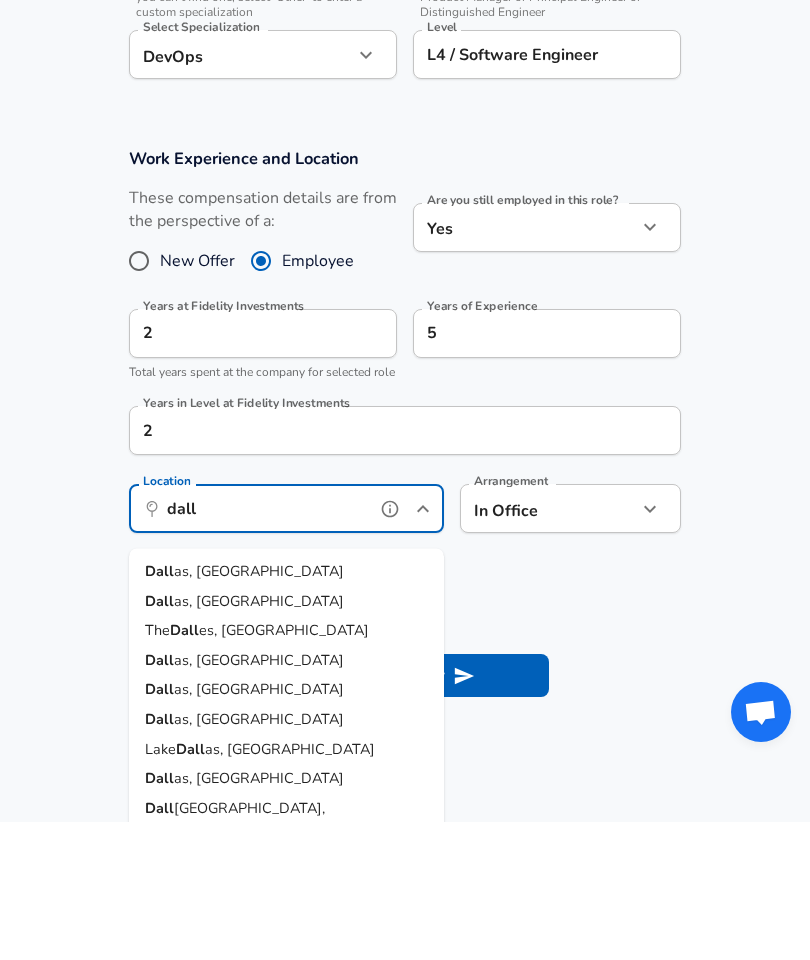 click on "Dall as, [GEOGRAPHIC_DATA]" at bounding box center (286, 710) 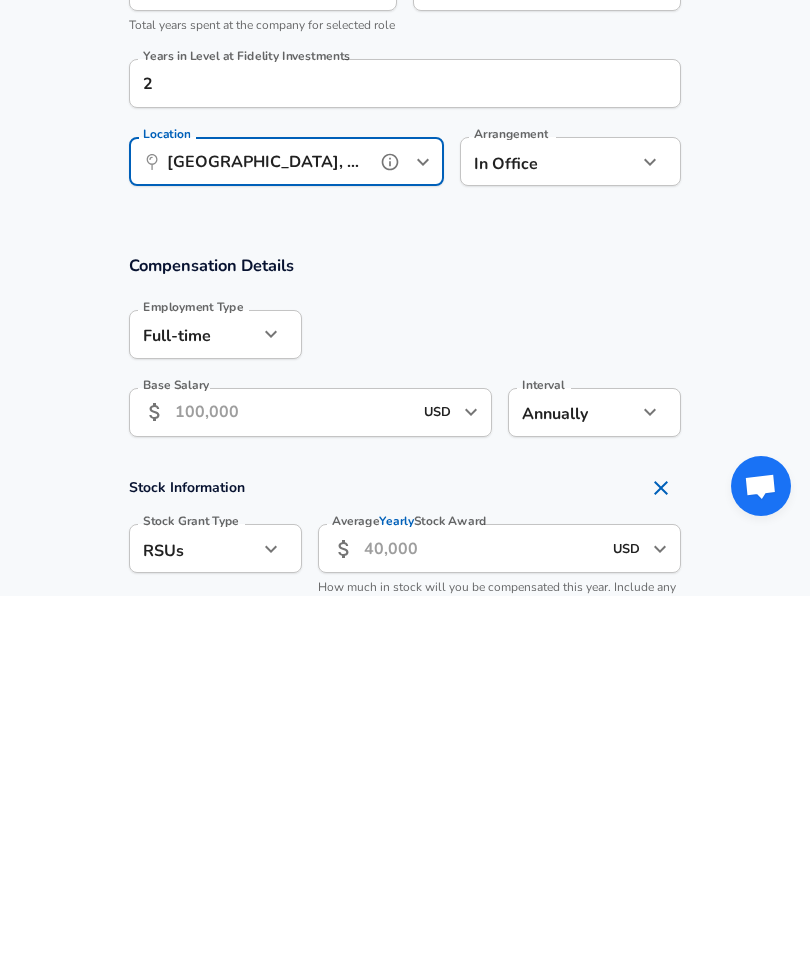 scroll, scrollTop: 841, scrollLeft: 0, axis: vertical 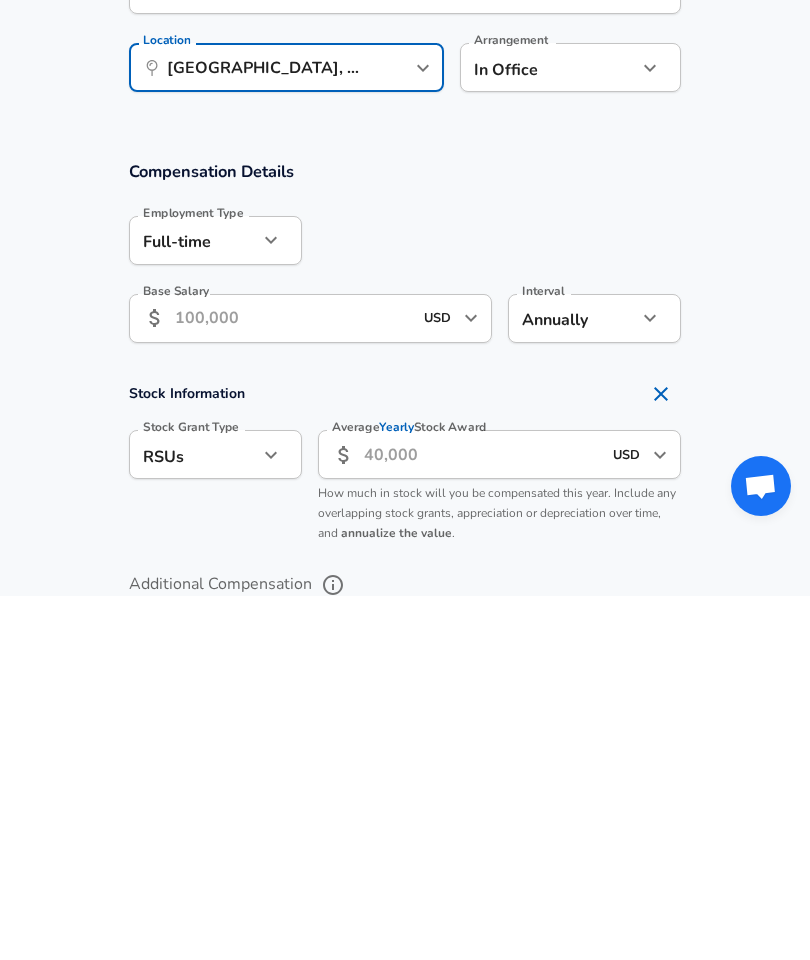 click on "Base Salary" at bounding box center [293, 682] 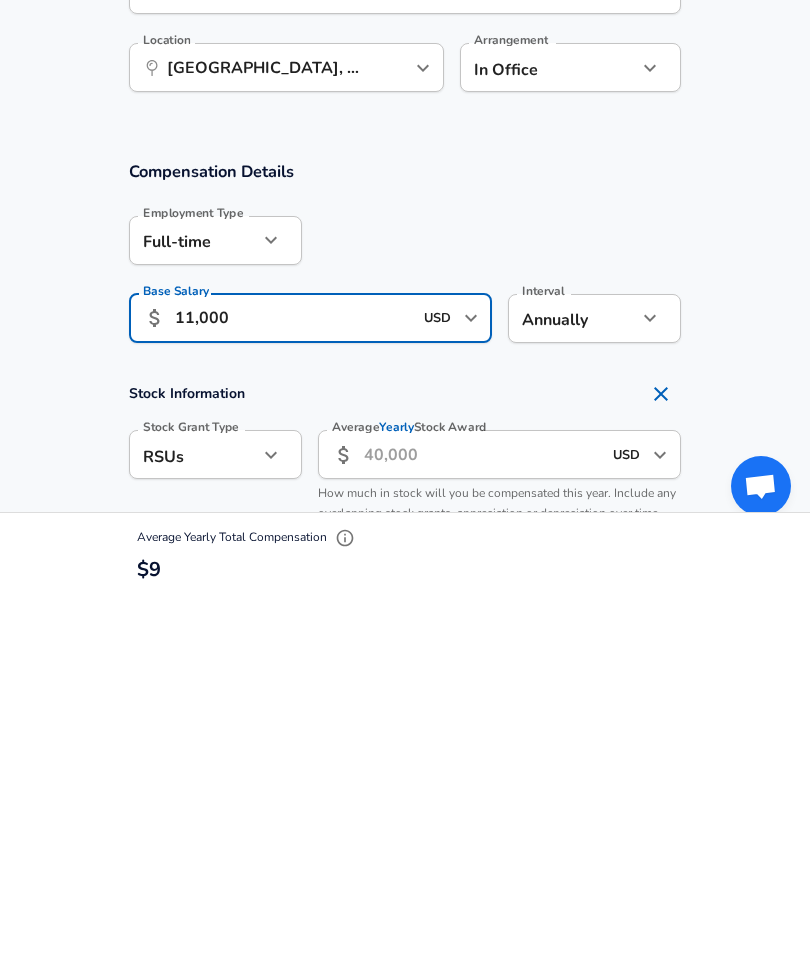 type on "110,000" 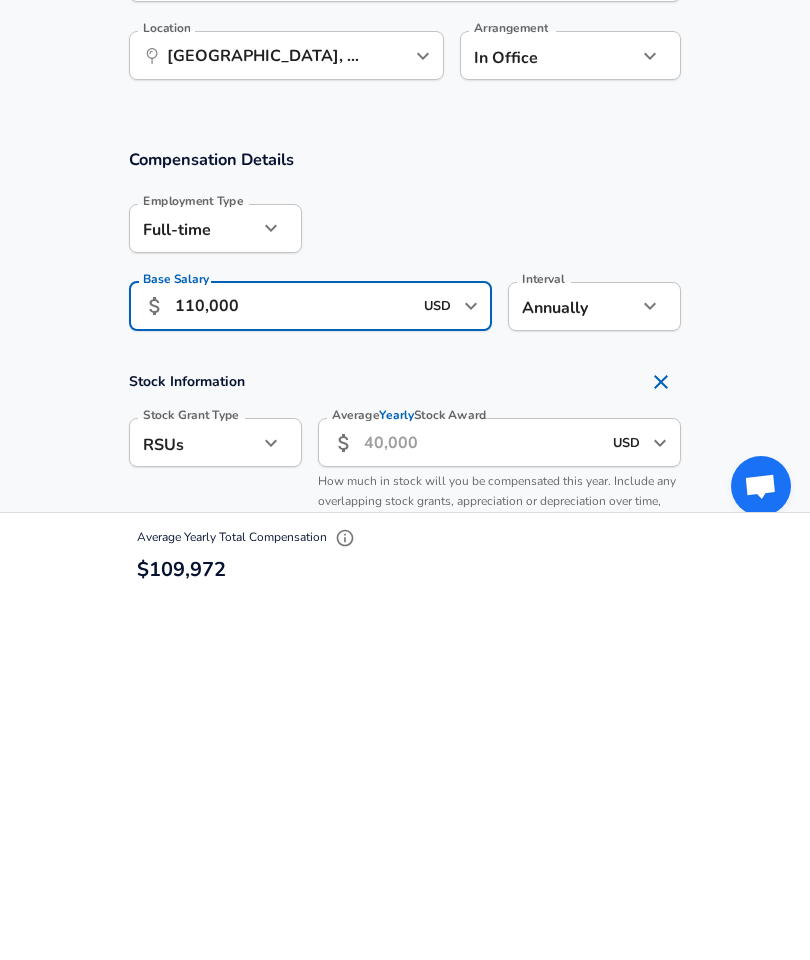 scroll, scrollTop: 881, scrollLeft: 0, axis: vertical 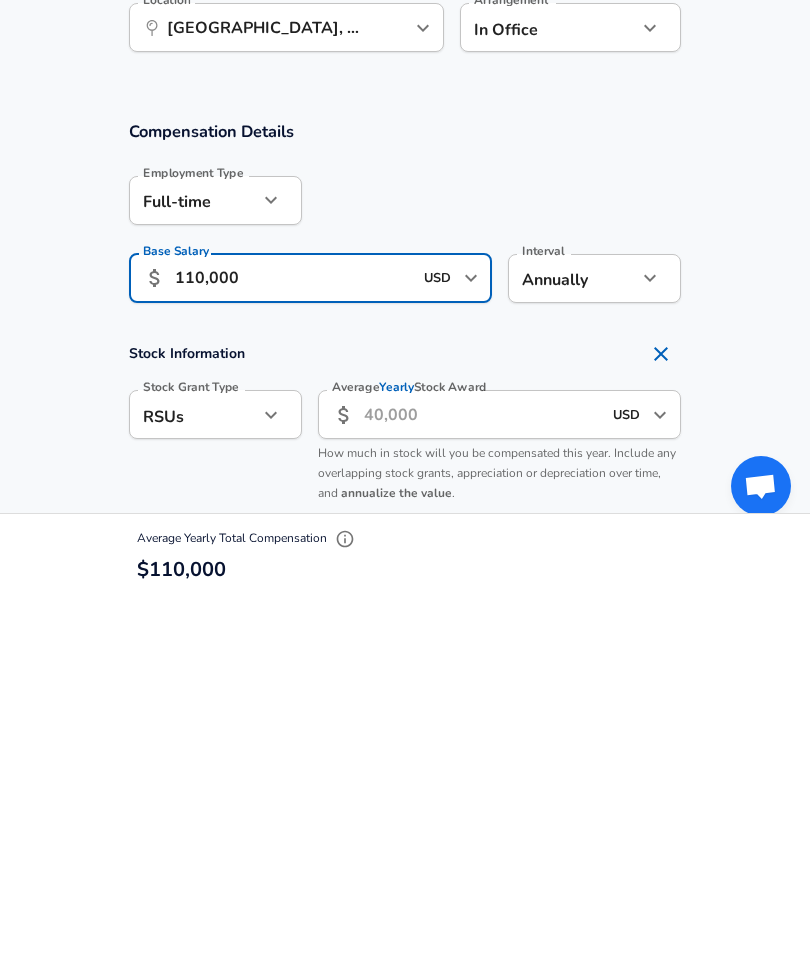 click on "Average  Yearly  Stock Award" at bounding box center (482, 778) 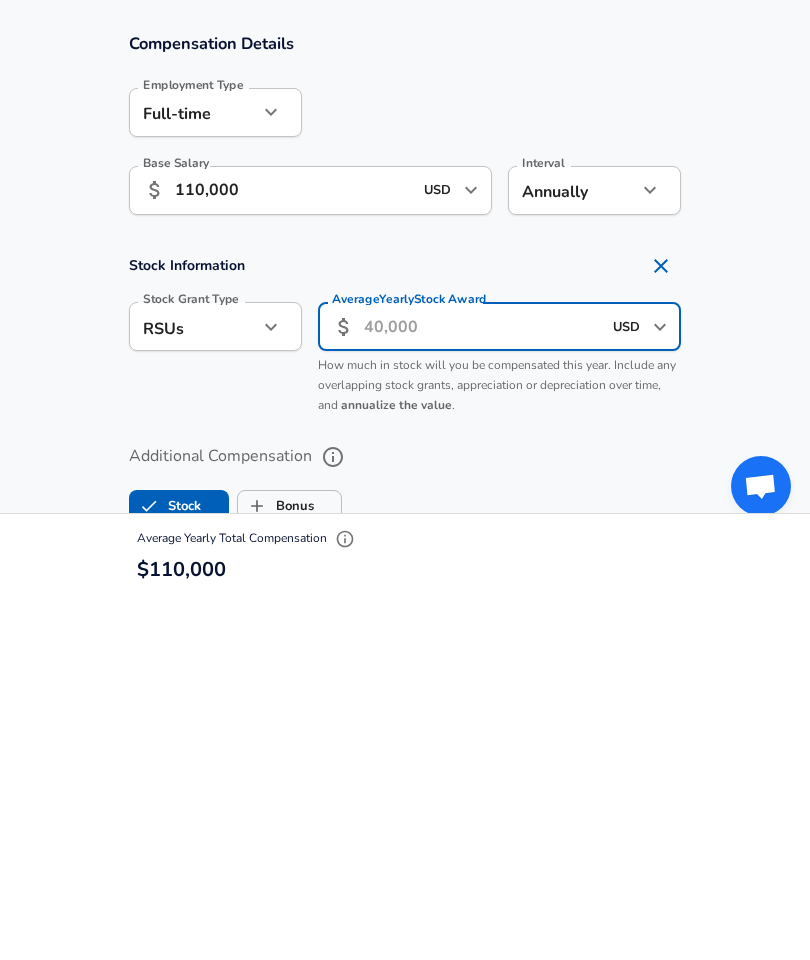 scroll, scrollTop: 1076, scrollLeft: 0, axis: vertical 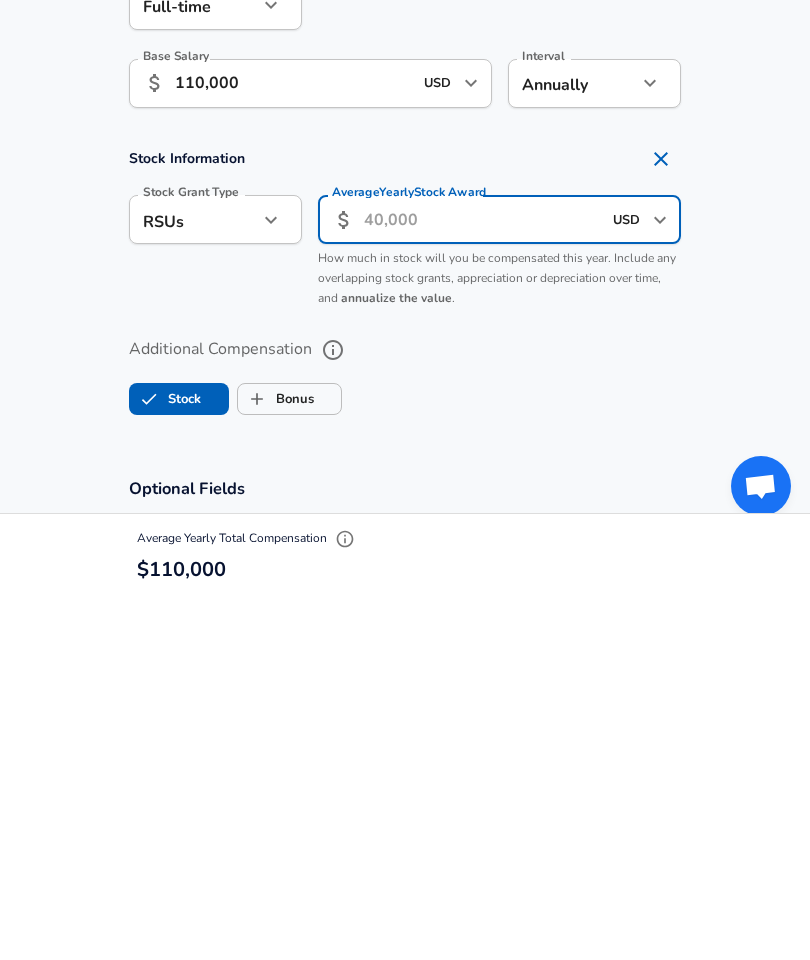click on "Bonus" at bounding box center (276, 763) 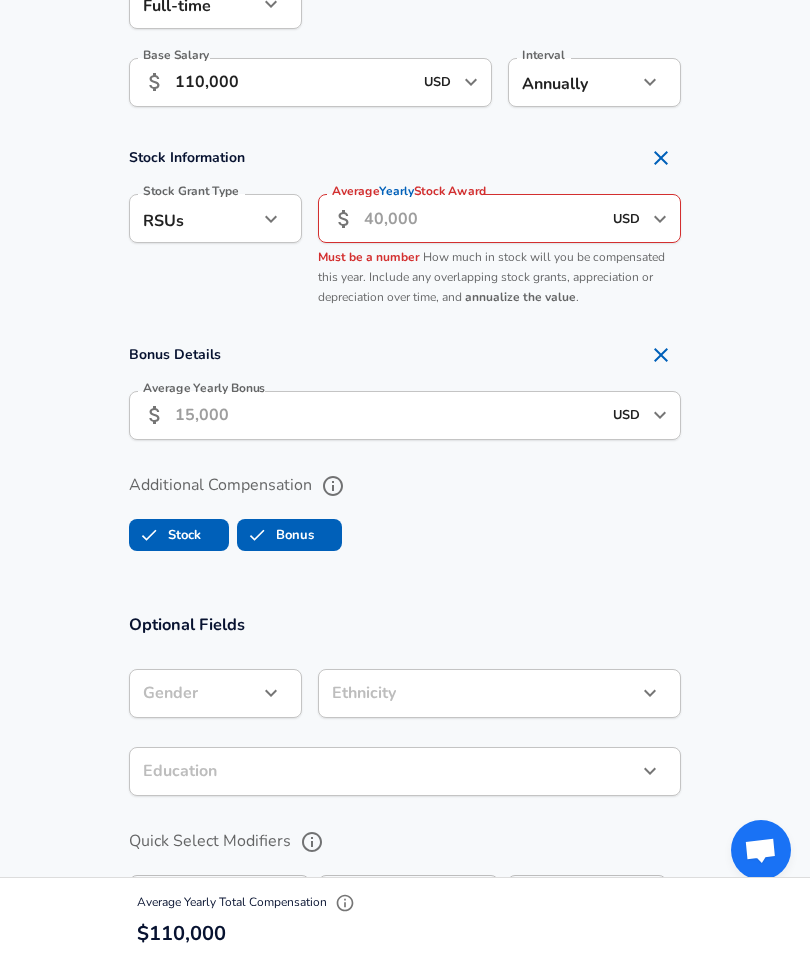 click on "Stock" at bounding box center (149, 535) 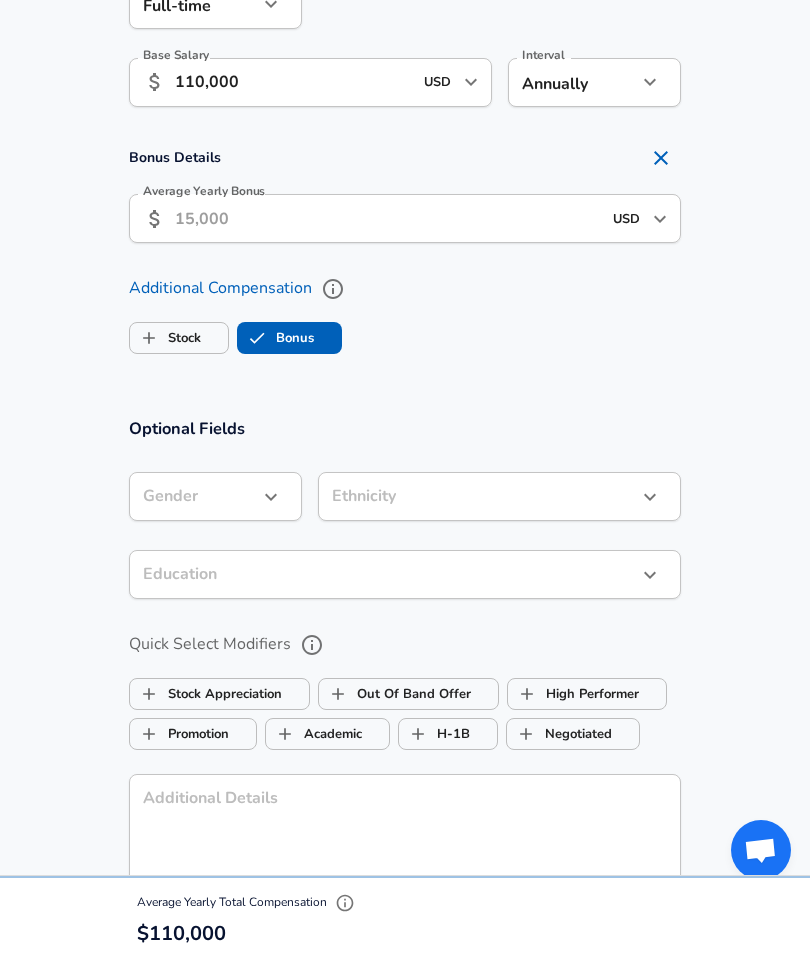 checkbox on "false" 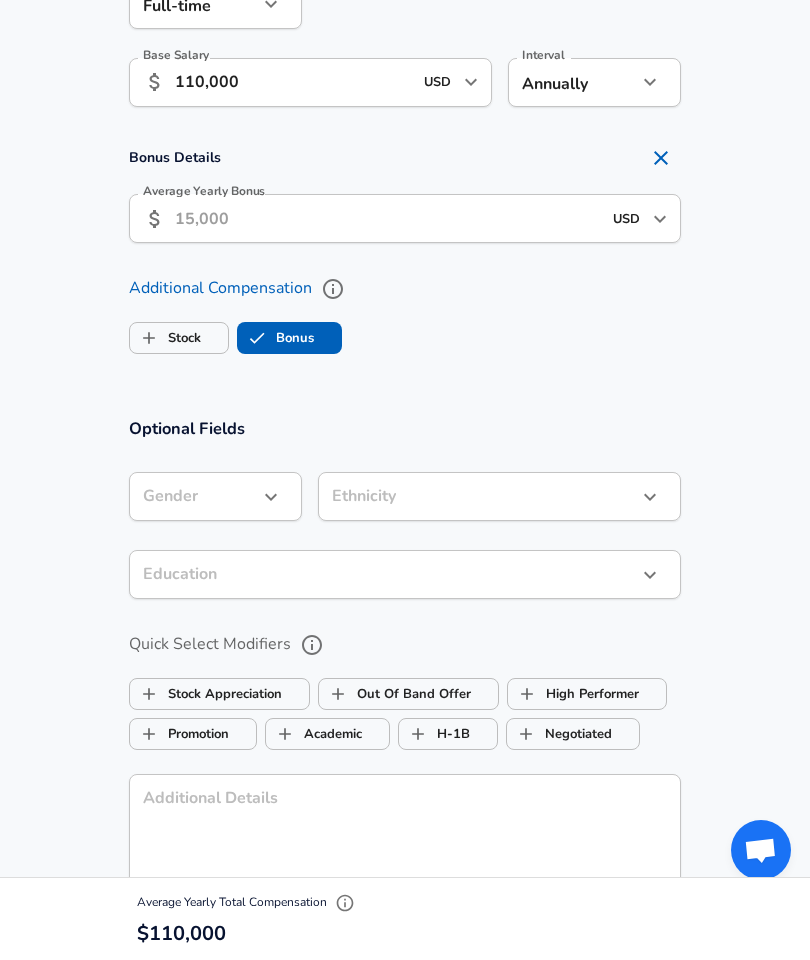 click on "Average Yearly Bonus" at bounding box center [388, 218] 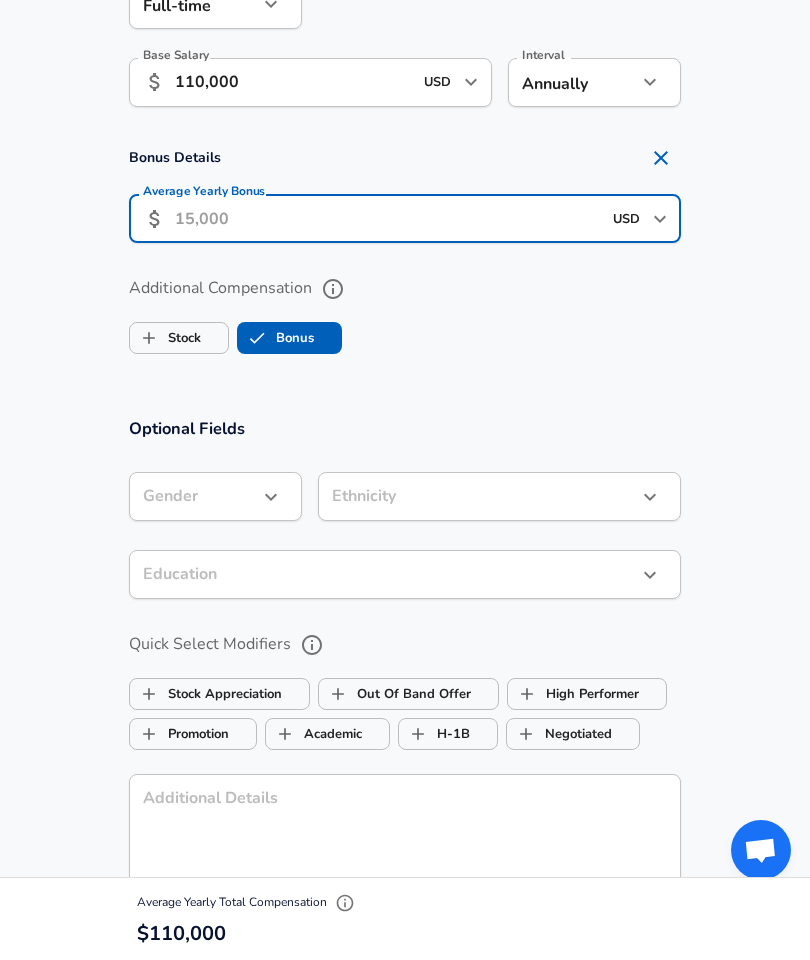 scroll, scrollTop: 1440, scrollLeft: 0, axis: vertical 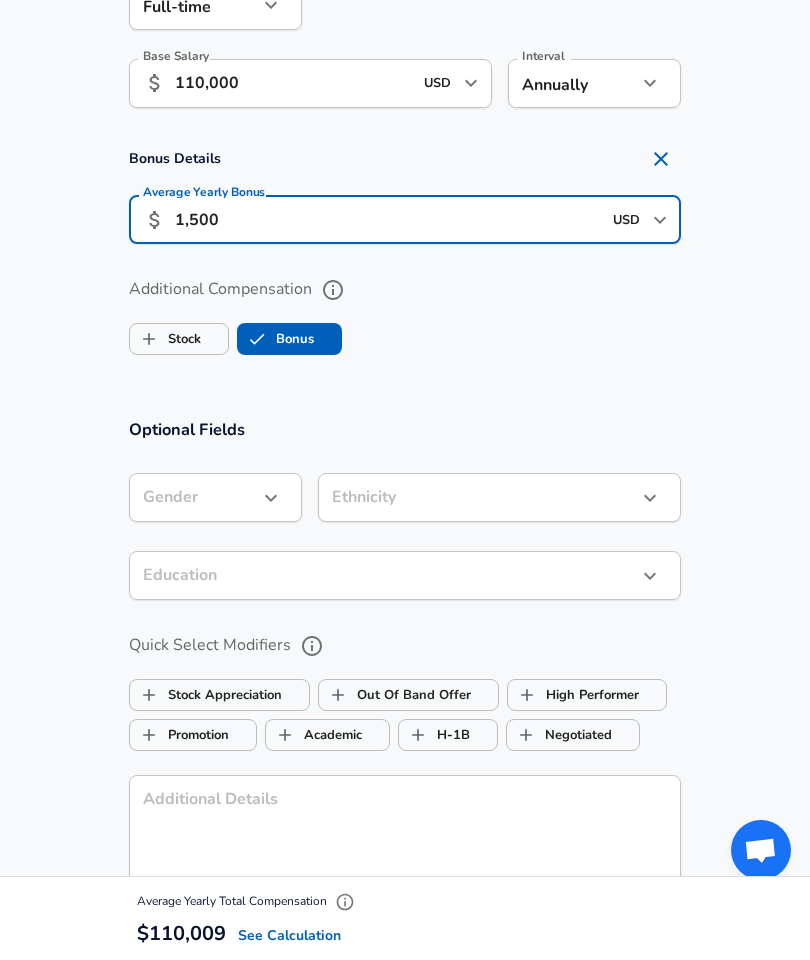 type on "15,000" 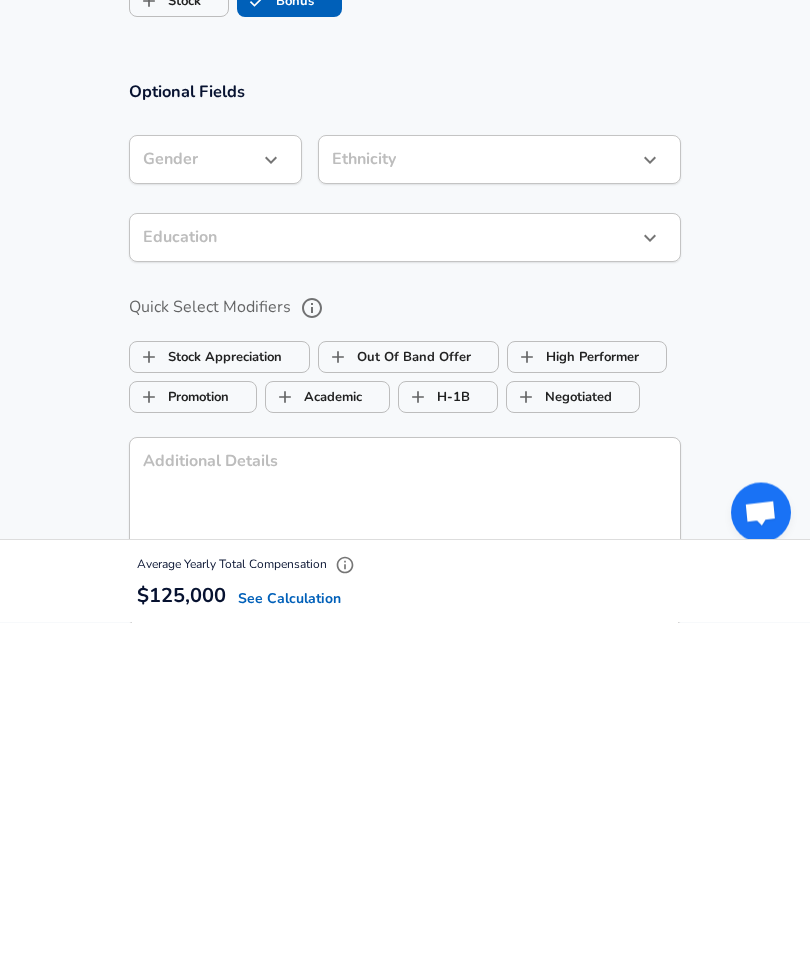 click on "Restart Add Your Salary Upload your offer letter   to verify your submission Enhance Privacy and Anonymity No Automatically hides specific fields until there are enough submissions to safely display the full details.   More Details Based on your submission and the data points that we have already collected, we will automatically hide and anonymize specific fields if there aren't enough data points to remain sufficiently anonymous. Company & Title Information   Enter the company you received your offer from Company Fidelity Investments Company   Select the title that closest resembles your official title. This should be similar to the title that was present on your offer letter. Title Cloud Engineer Title   Select a job family that best fits your role. If you can't find one, select 'Other' to enter a custom job family Job Family Software Engineer Job Family   Select a Specialization that best fits your role. If you can't find one, select 'Other' to enter a custom specialization Select Specialization DevOps   2" at bounding box center [405, -960] 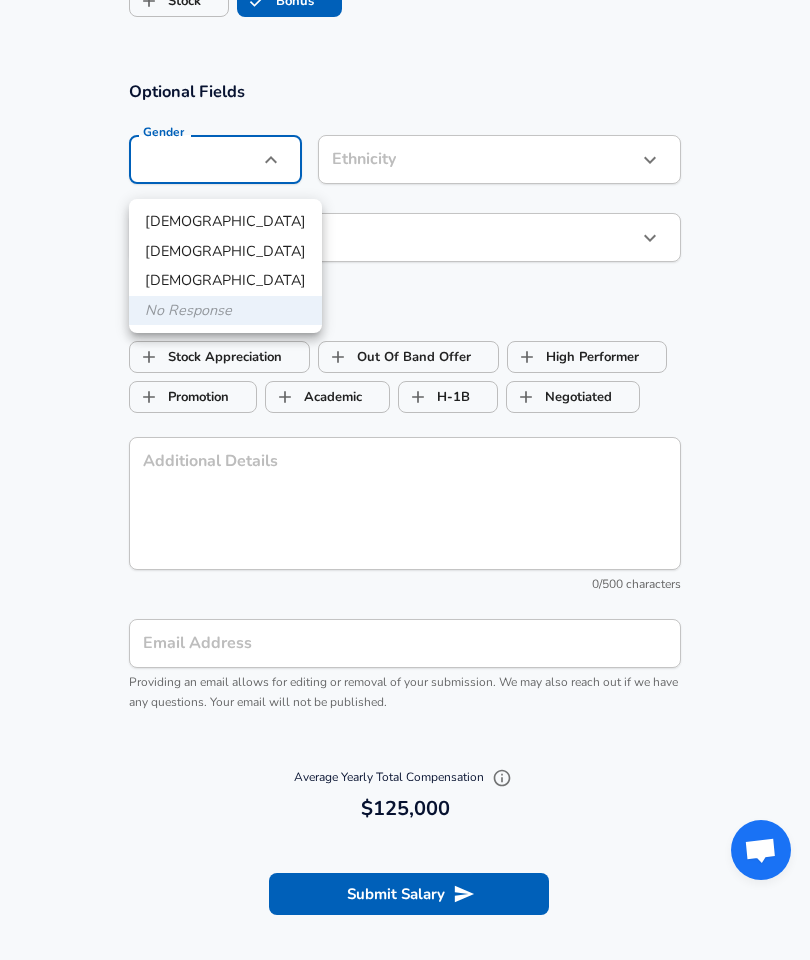 click on "[DEMOGRAPHIC_DATA]" at bounding box center [225, 222] 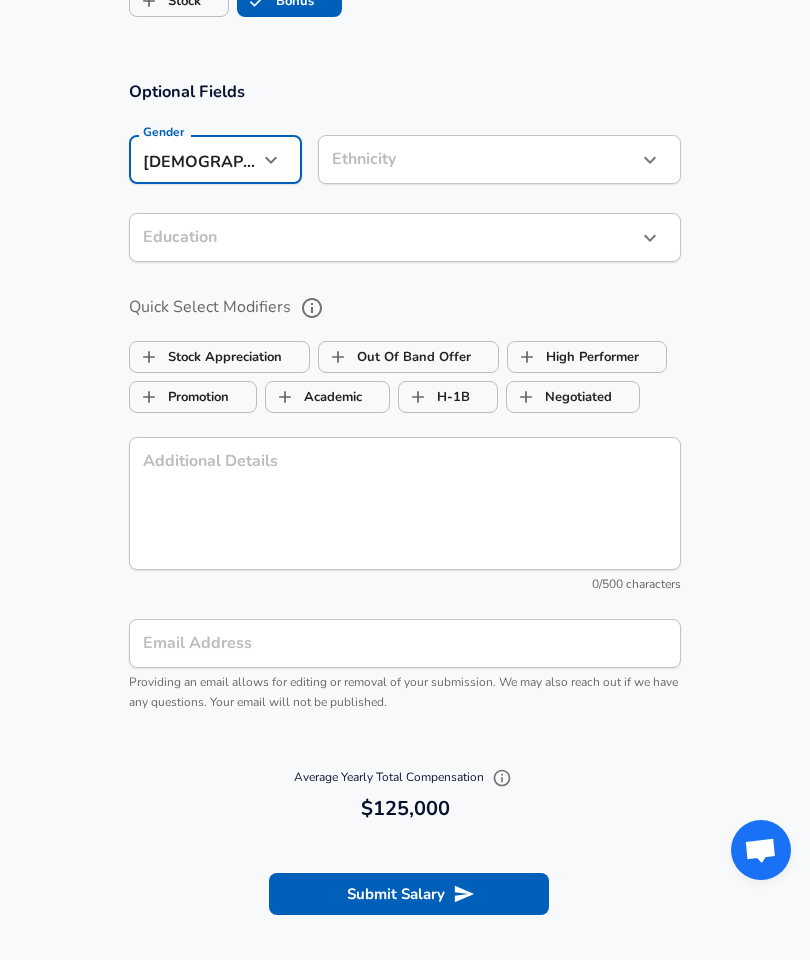 click on "Restart Add Your Salary Upload your offer letter   to verify your submission Enhance Privacy and Anonymity No Automatically hides specific fields until there are enough submissions to safely display the full details.   More Details Based on your submission and the data points that we have already collected, we will automatically hide and anonymize specific fields if there aren't enough data points to remain sufficiently anonymous. Company & Title Information   Enter the company you received your offer from Company Fidelity Investments Company   Select the title that closest resembles your official title. This should be similar to the title that was present on your offer letter. Title Cloud Engineer Title   Select a job family that best fits your role. If you can't find one, select 'Other' to enter a custom job family Job Family Software Engineer Job Family   Select a Specialization that best fits your role. If you can't find one, select 'Other' to enter a custom specialization Select Specialization DevOps   2" at bounding box center (405, -1298) 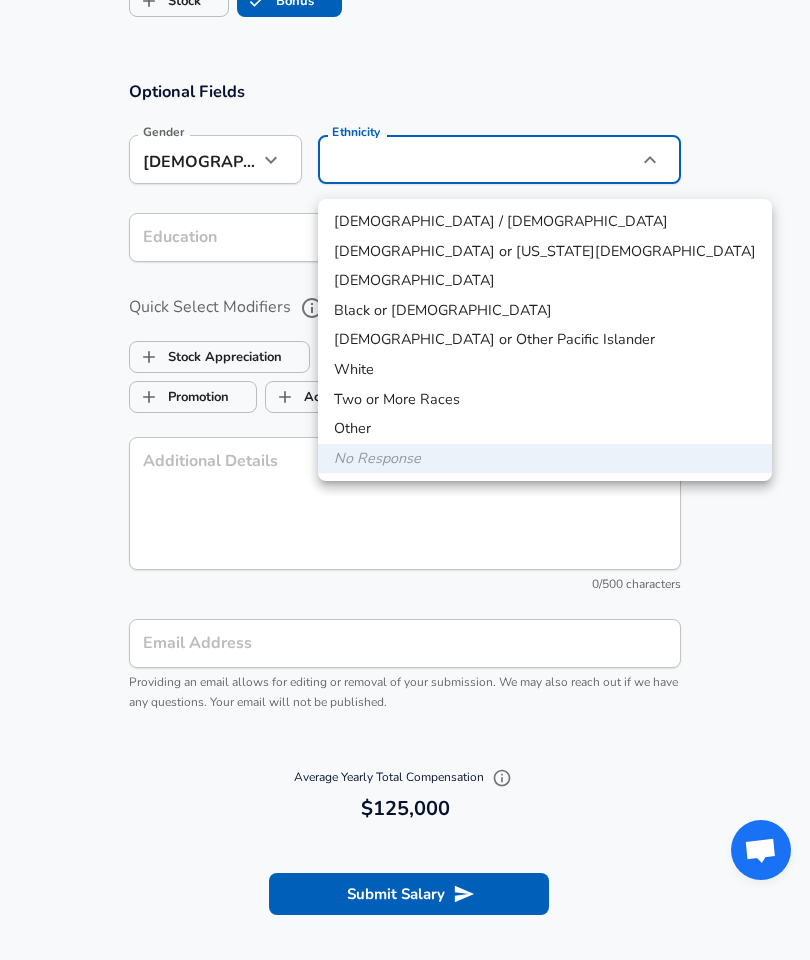 click on "[DEMOGRAPHIC_DATA]" at bounding box center (545, 281) 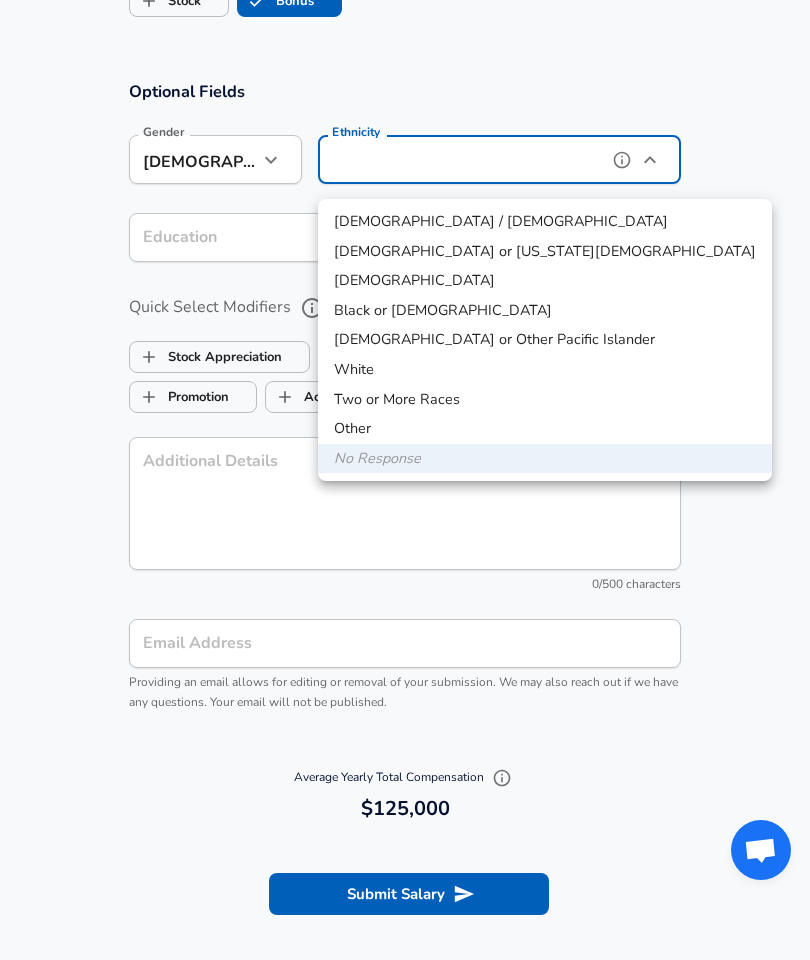 type on "[DEMOGRAPHIC_DATA]" 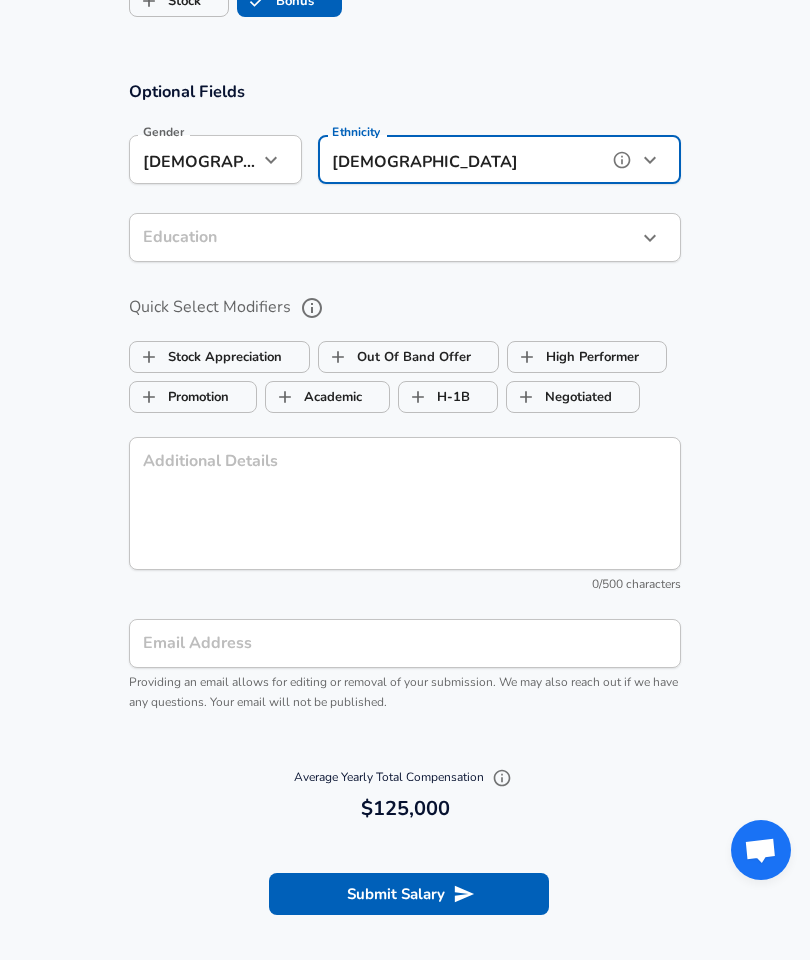 scroll, scrollTop: 1843, scrollLeft: 0, axis: vertical 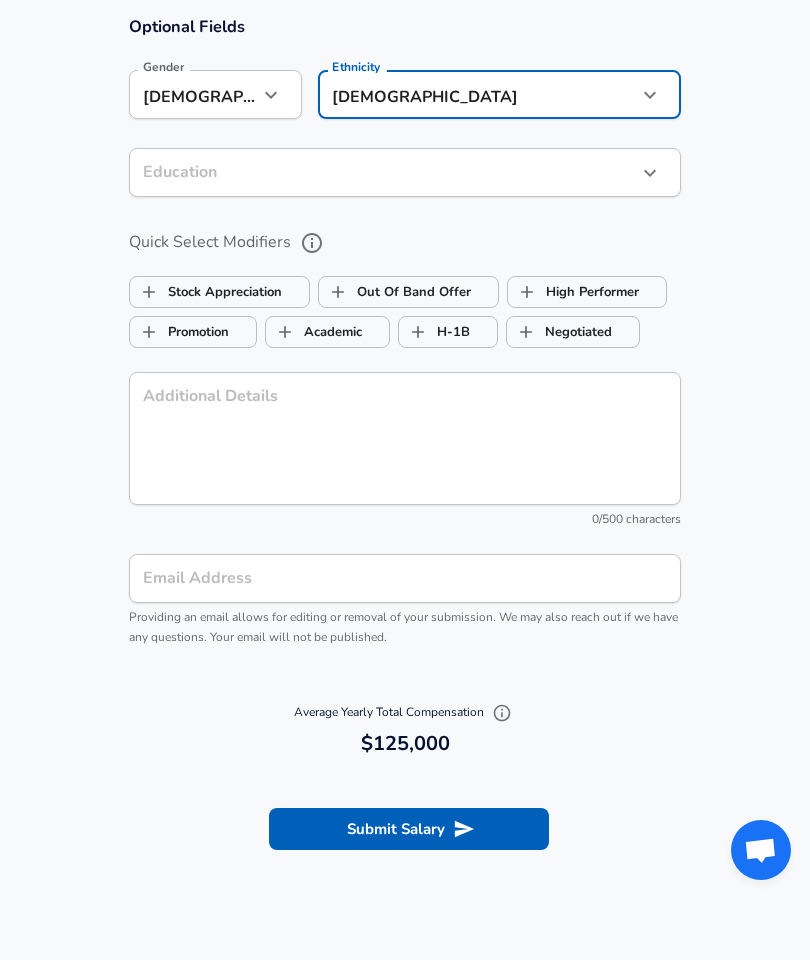 click on "Restart Add Your Salary Upload your offer letter   to verify your submission Enhance Privacy and Anonymity No Automatically hides specific fields until there are enough submissions to safely display the full details.   More Details Based on your submission and the data points that we have already collected, we will automatically hide and anonymize specific fields if there aren't enough data points to remain sufficiently anonymous. Company & Title Information   Enter the company you received your offer from Company Fidelity Investments Company   Select the title that closest resembles your official title. This should be similar to the title that was present on your offer letter. Title Cloud Engineer Title   Select a job family that best fits your role. If you can't find one, select 'Other' to enter a custom job family Job Family Software Engineer Job Family   Select a Specialization that best fits your role. If you can't find one, select 'Other' to enter a custom specialization Select Specialization DevOps   2" at bounding box center [405, -1363] 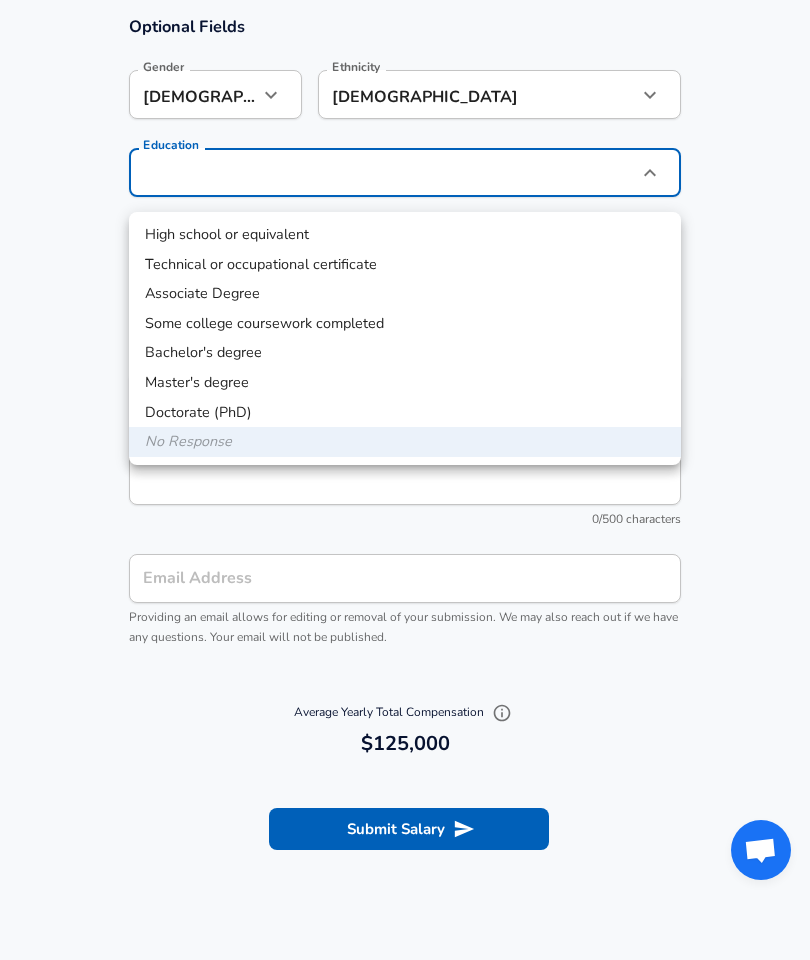 click on "Master's degree" at bounding box center [405, 383] 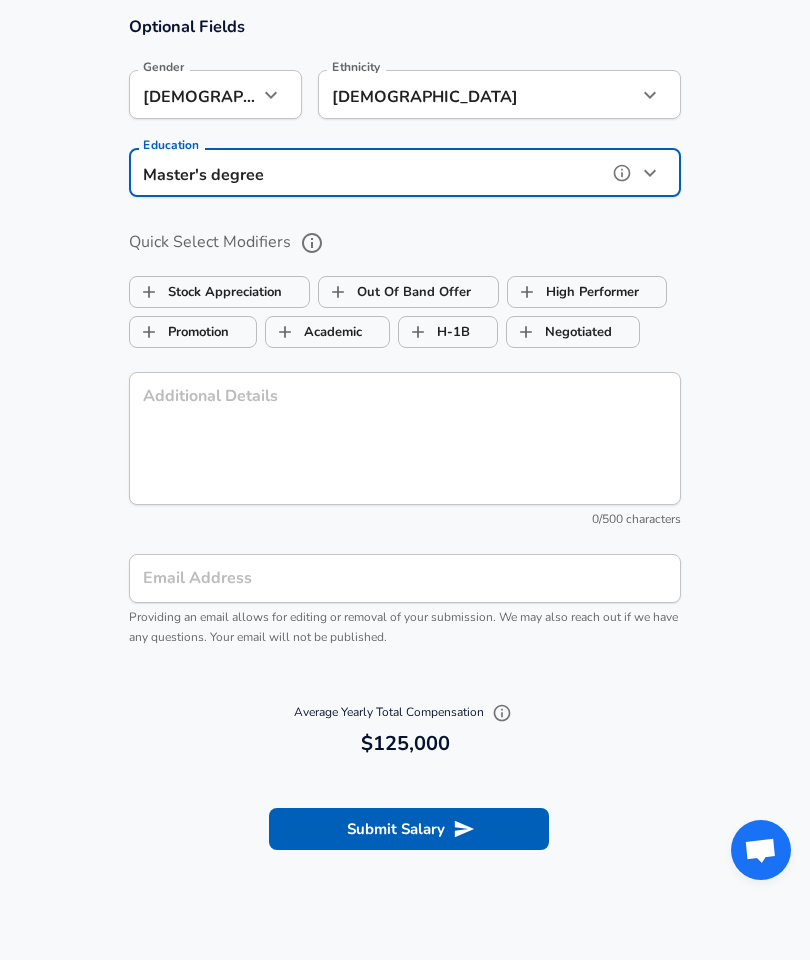type on "Masters degree" 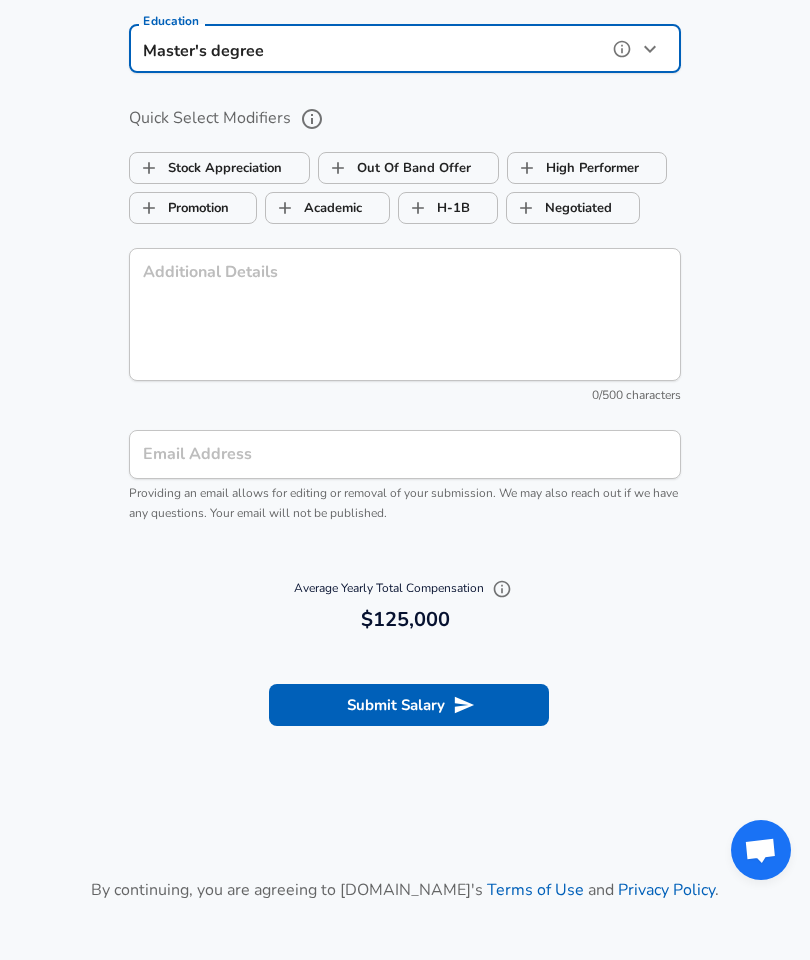 scroll, scrollTop: 1999, scrollLeft: 0, axis: vertical 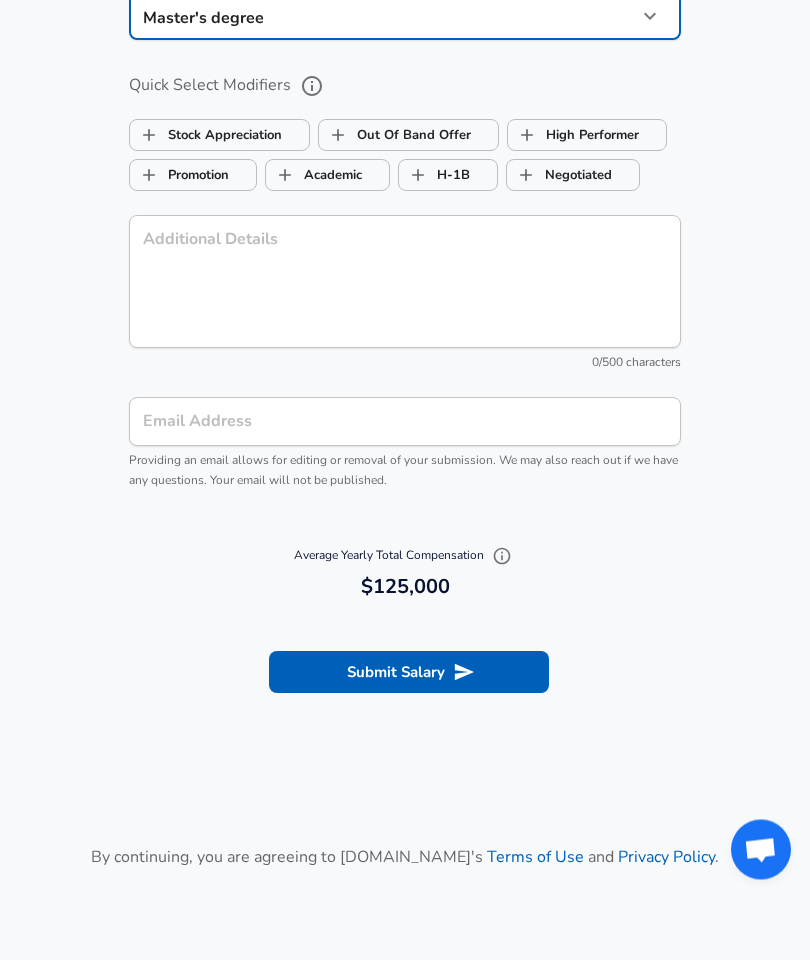 click on "Submit Salary" at bounding box center (409, 673) 